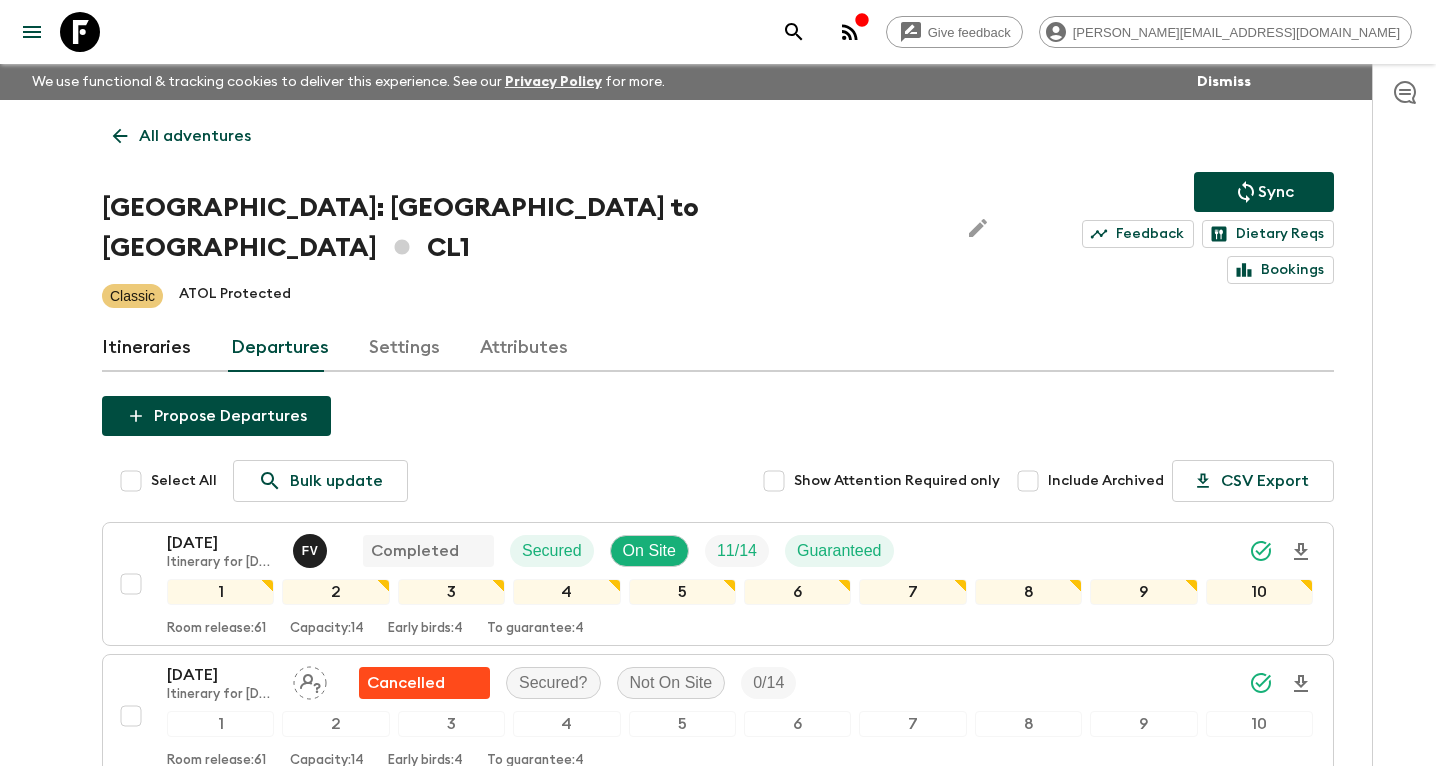 click 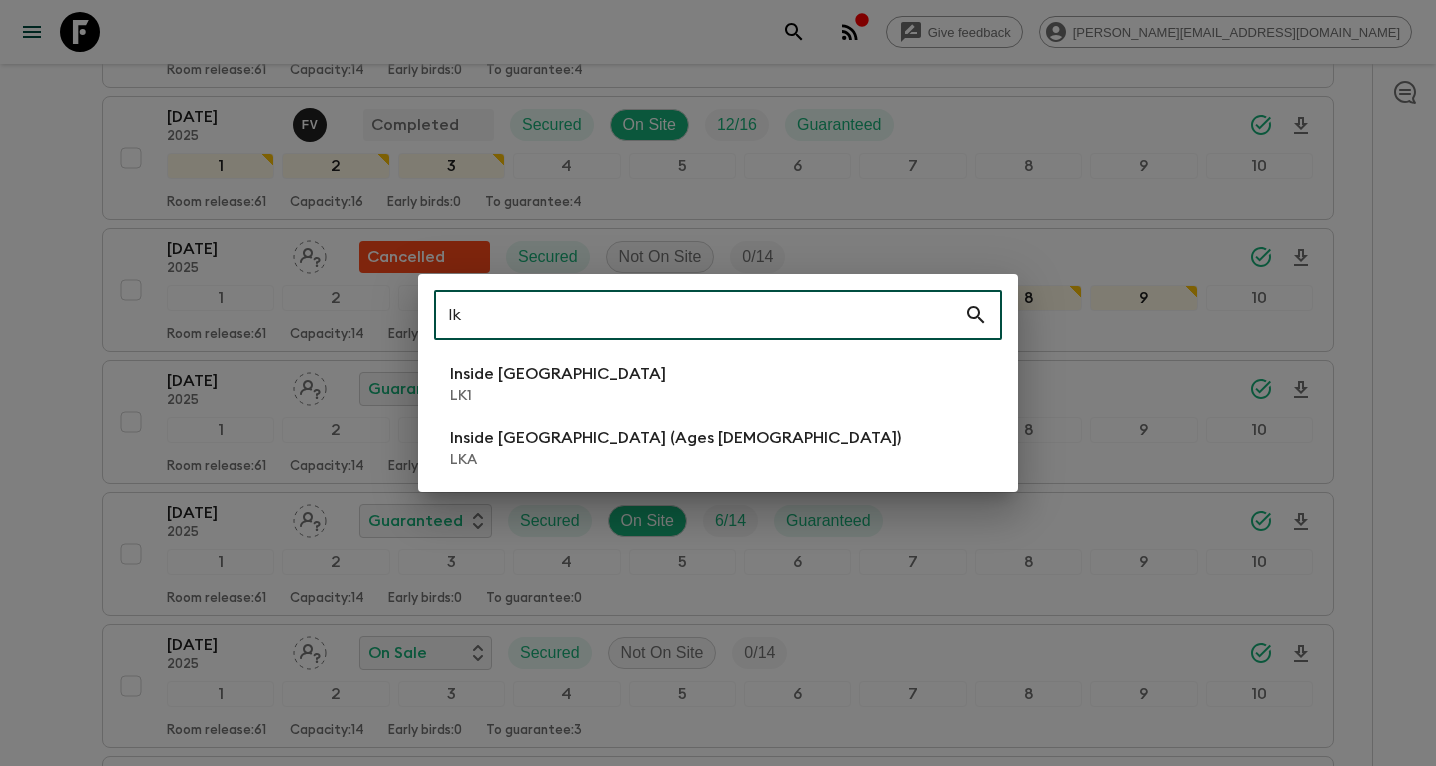scroll, scrollTop: 3726, scrollLeft: 0, axis: vertical 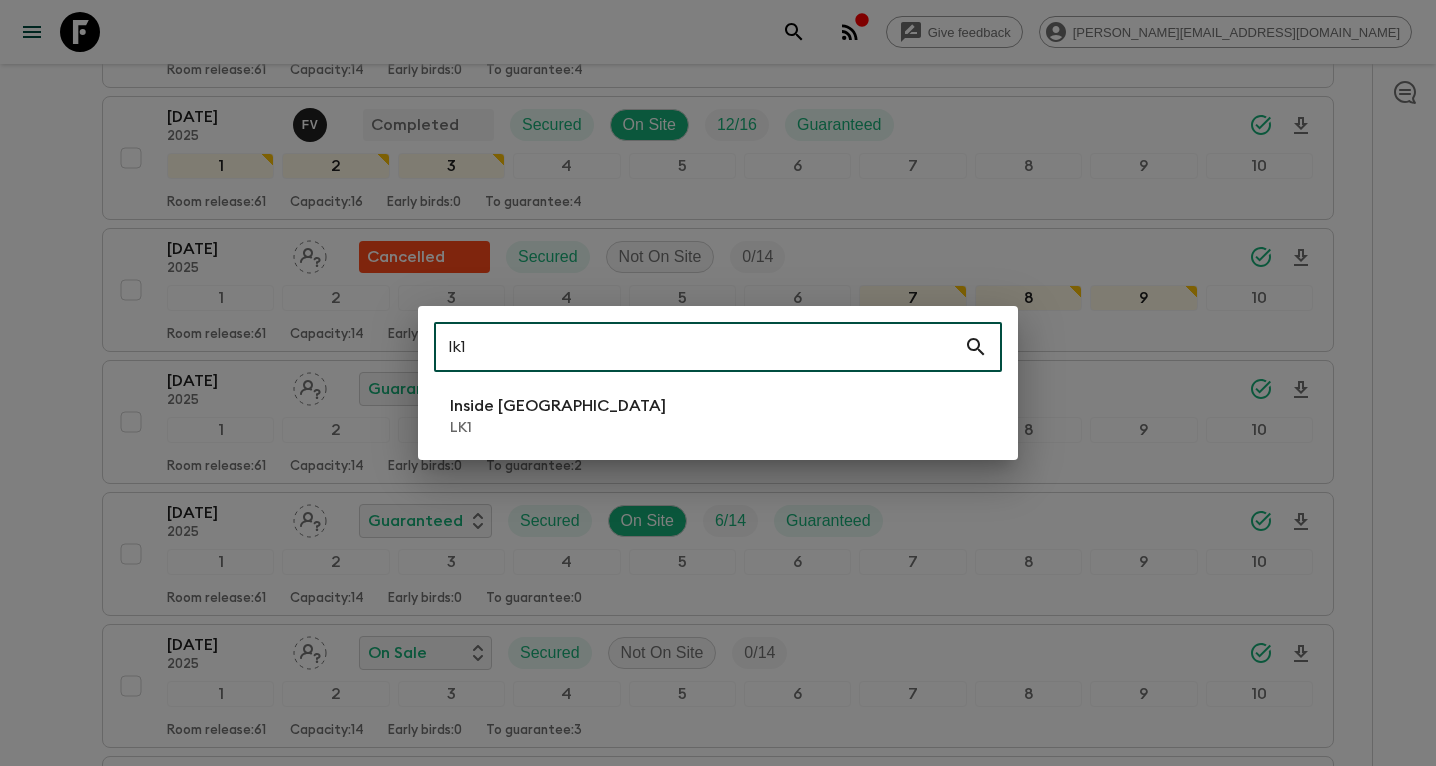 type on "lk1" 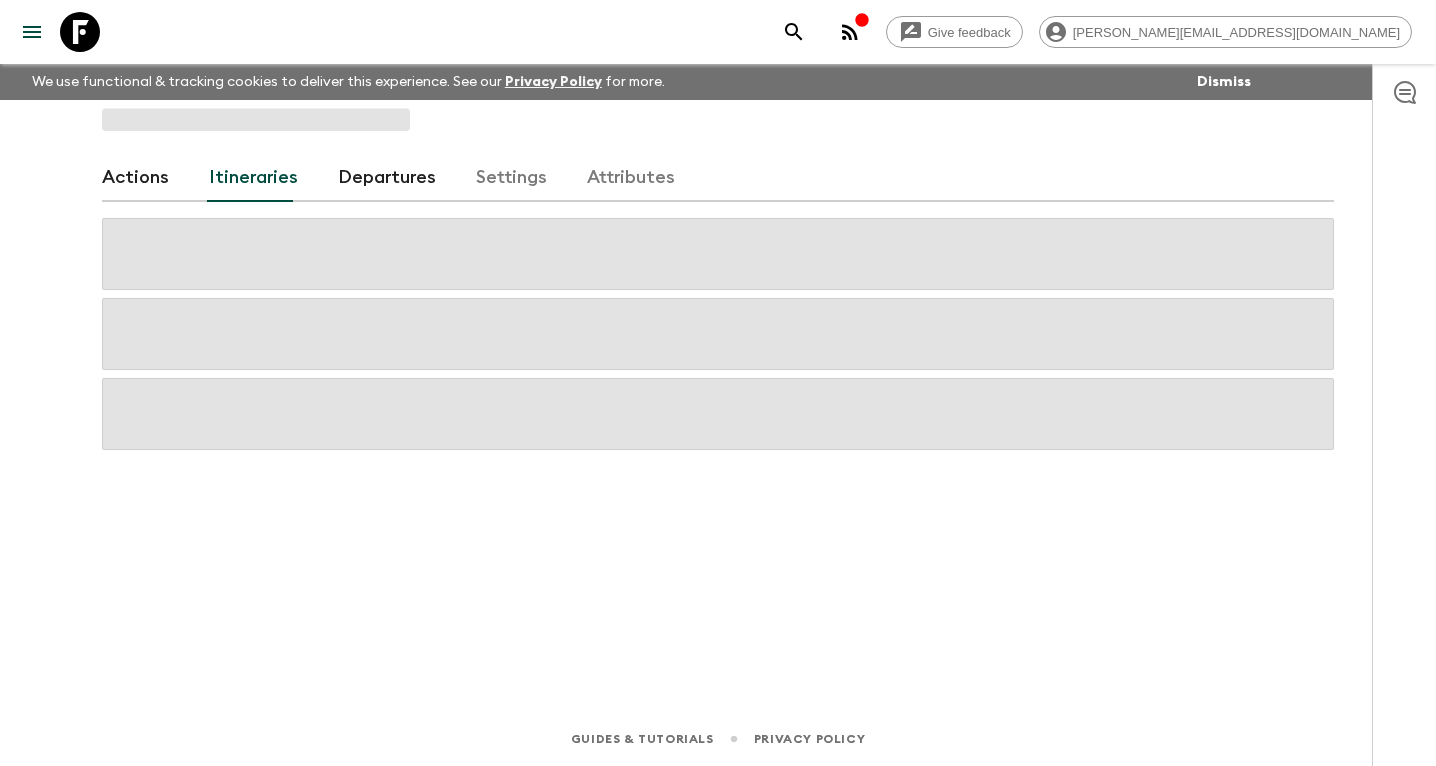 scroll, scrollTop: 0, scrollLeft: 0, axis: both 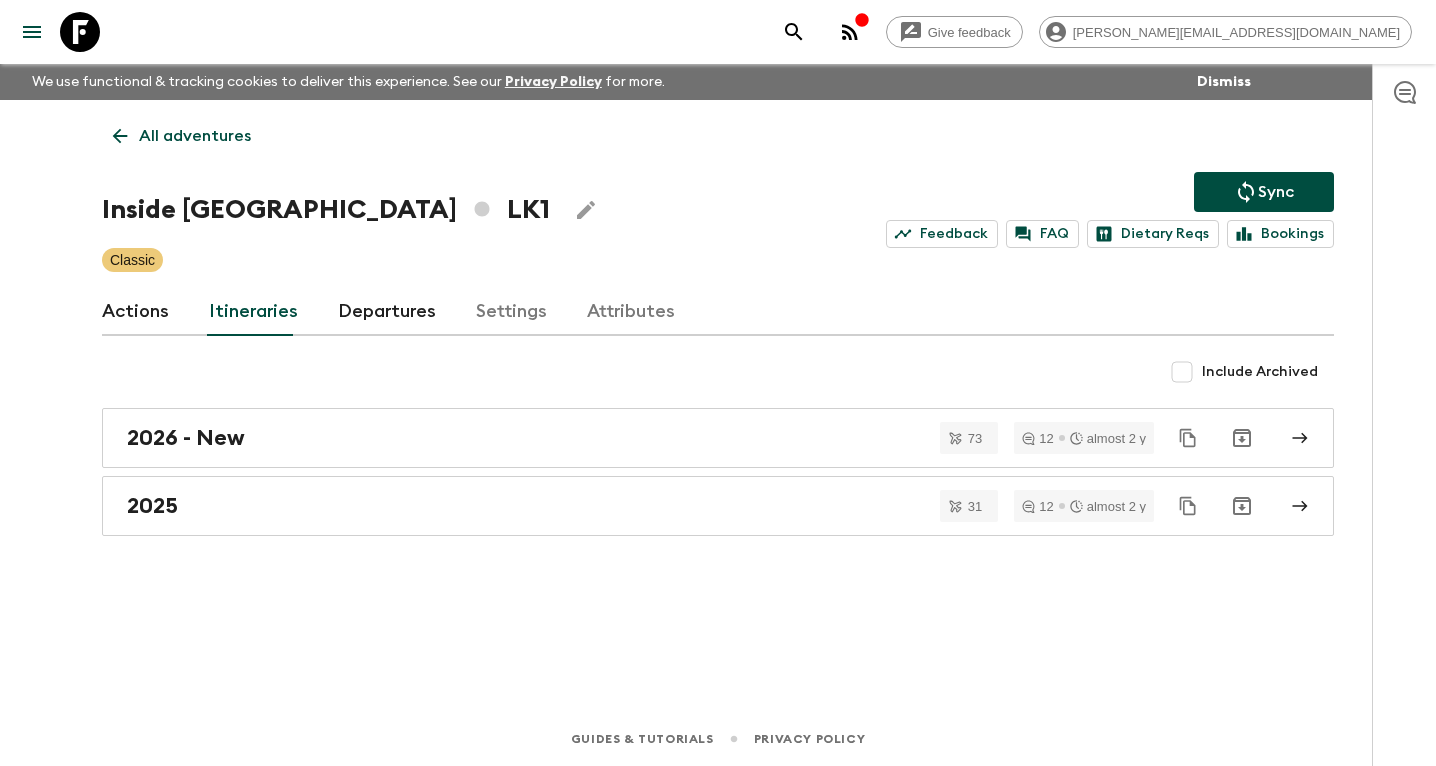 click on "Itineraries" at bounding box center [253, 312] 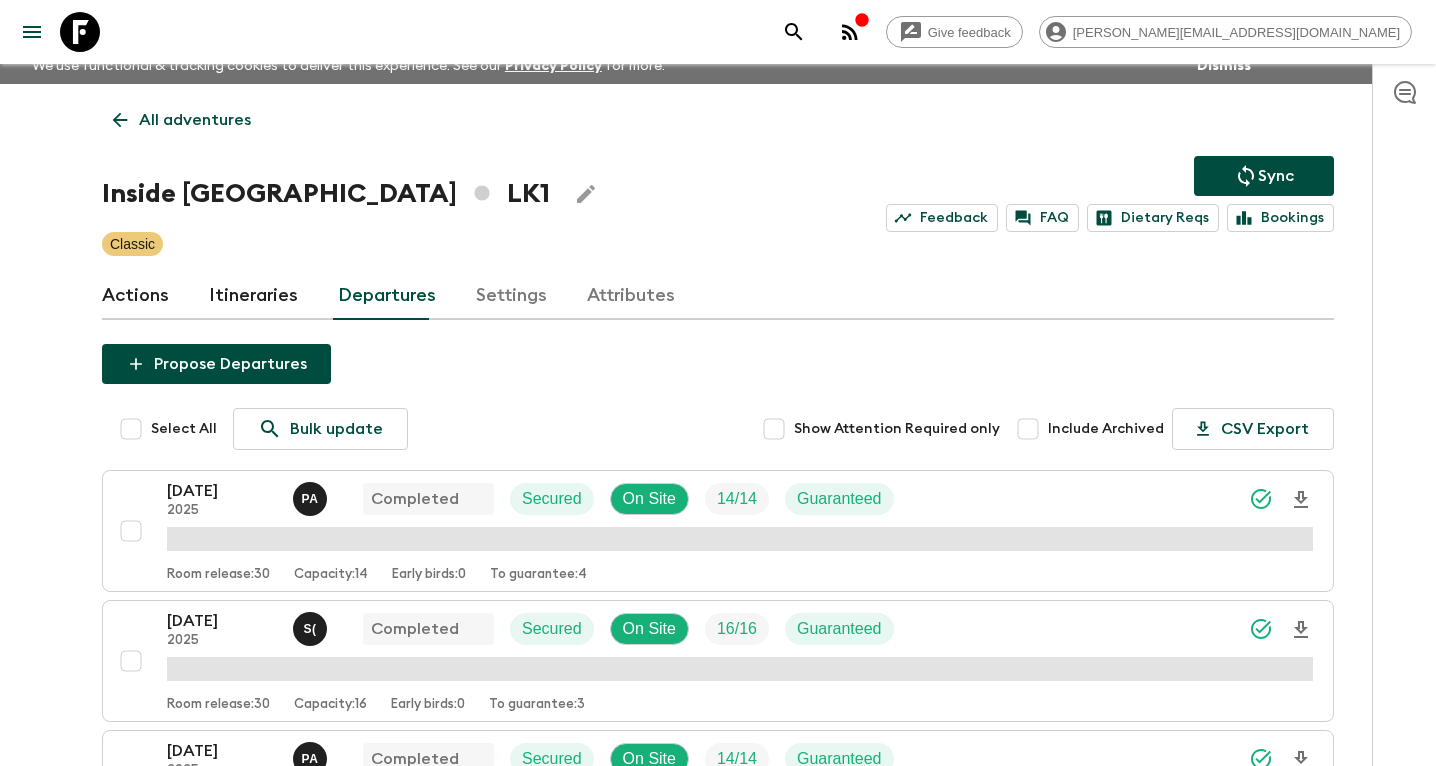 scroll, scrollTop: 19, scrollLeft: 0, axis: vertical 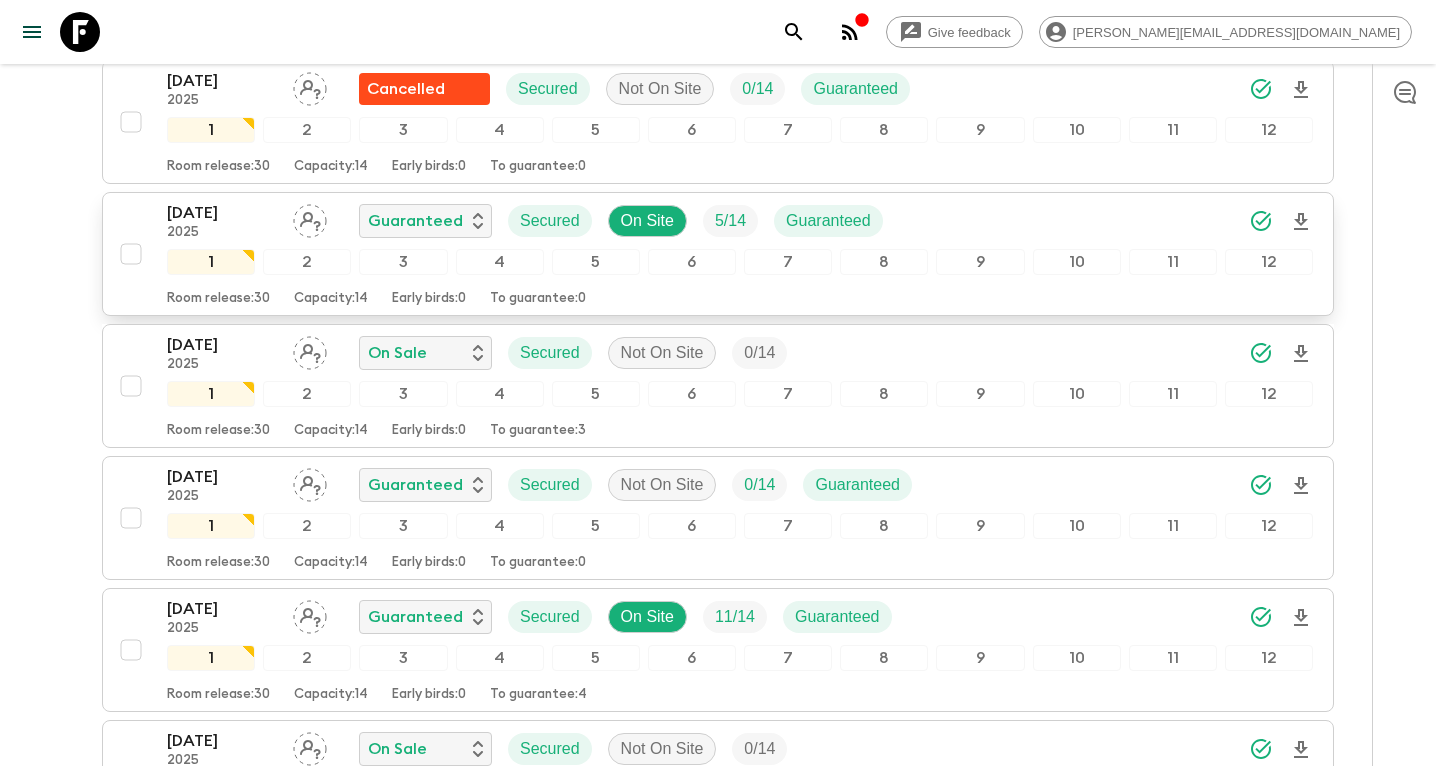 click on "[DATE] 2025 Guaranteed Secured On Site 5 / 14 Guaranteed" at bounding box center (740, 221) 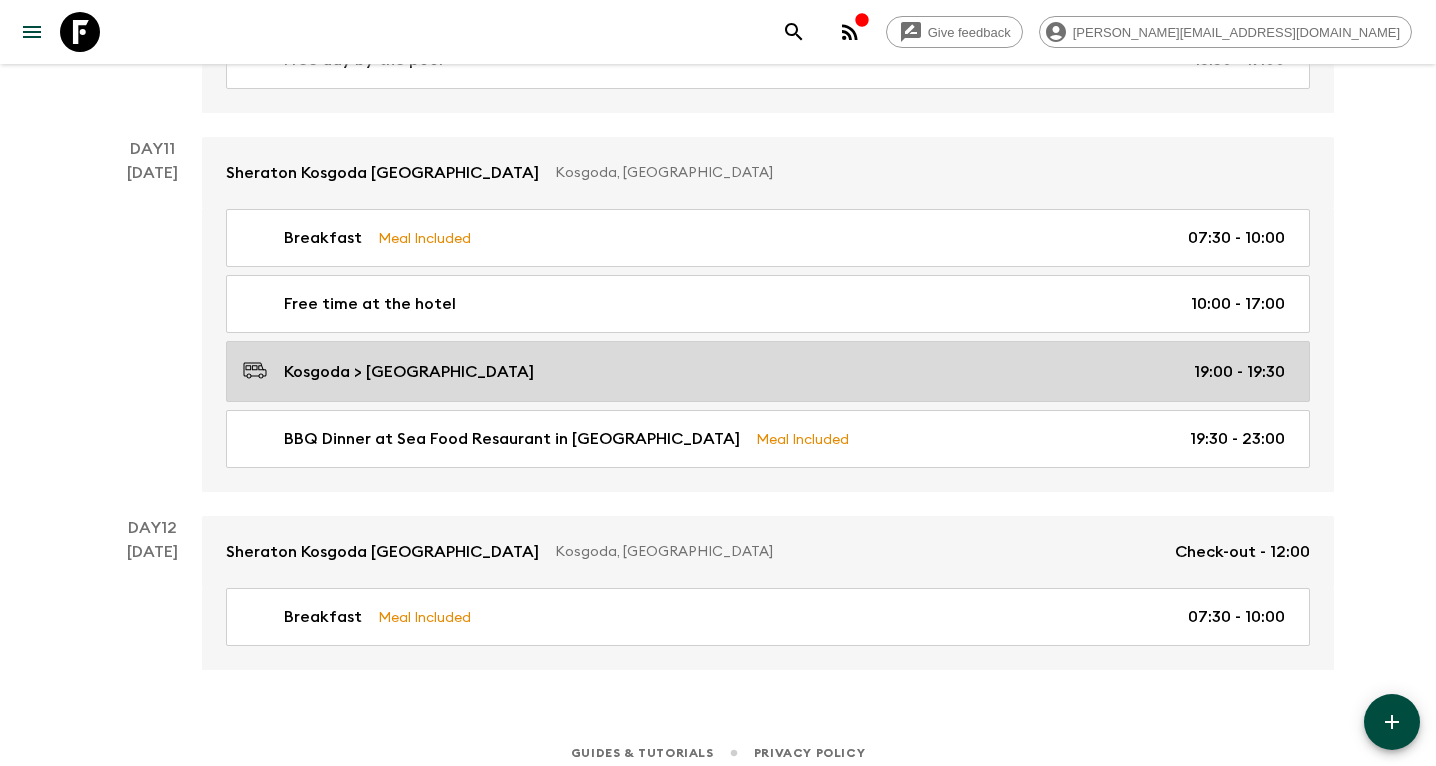 scroll, scrollTop: 6275, scrollLeft: 0, axis: vertical 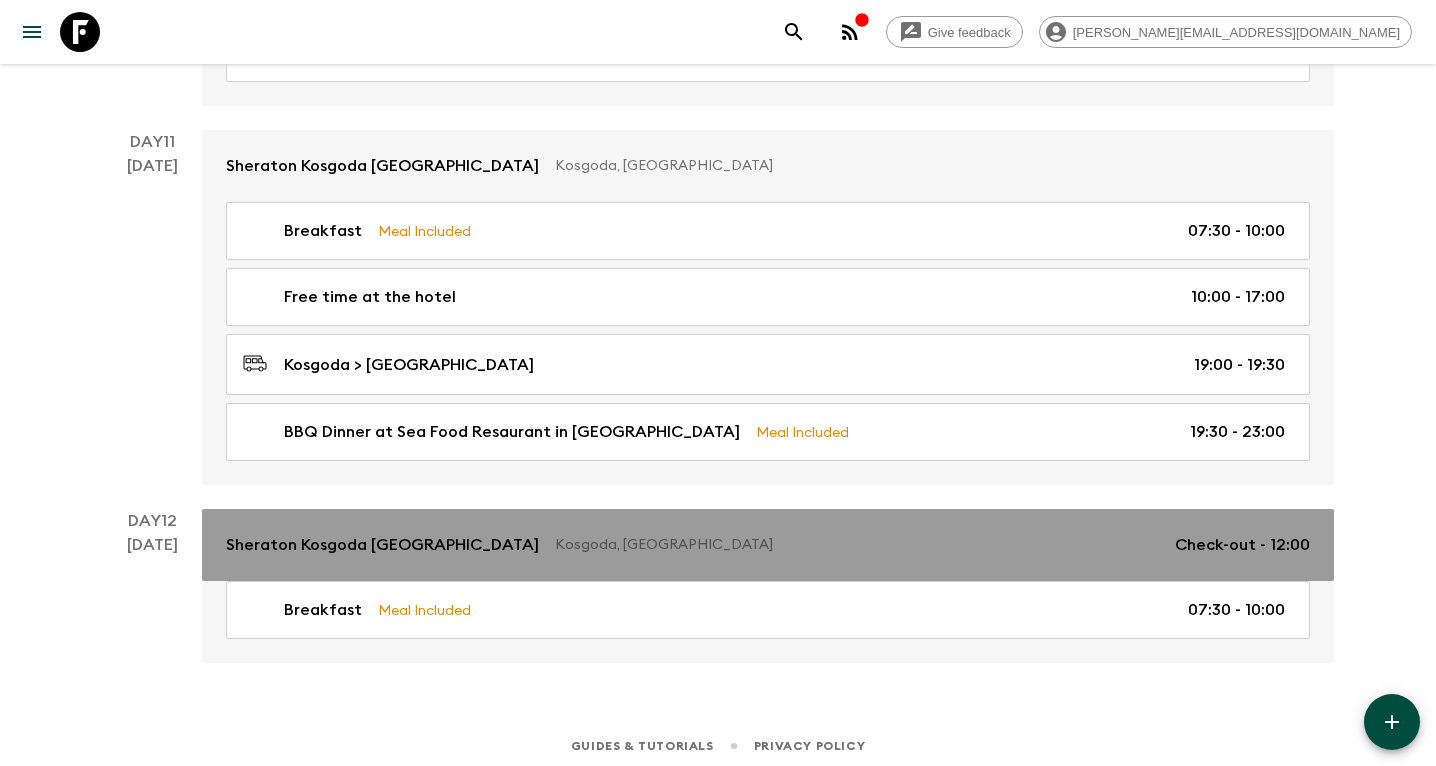 click on "Kosgoda, [GEOGRAPHIC_DATA]" at bounding box center [857, 545] 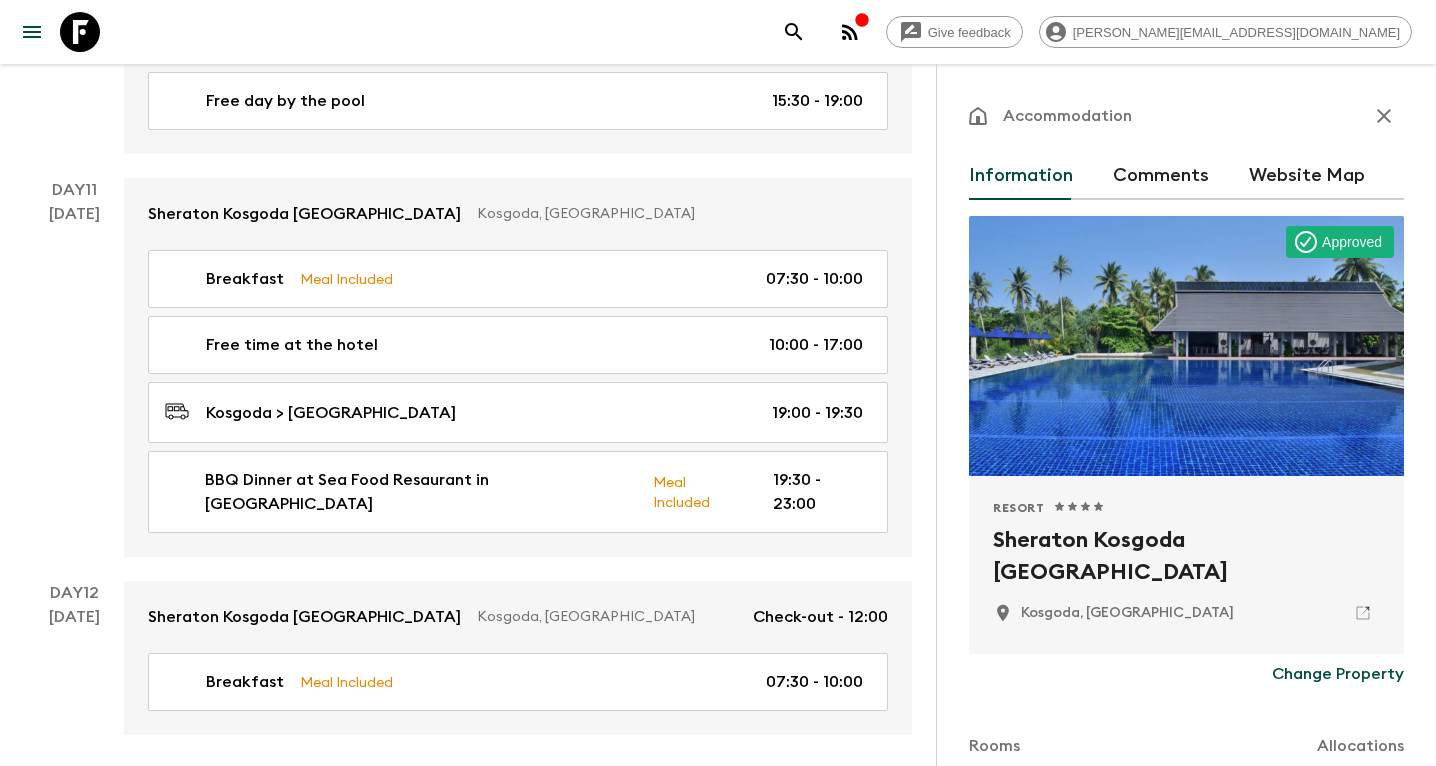 click 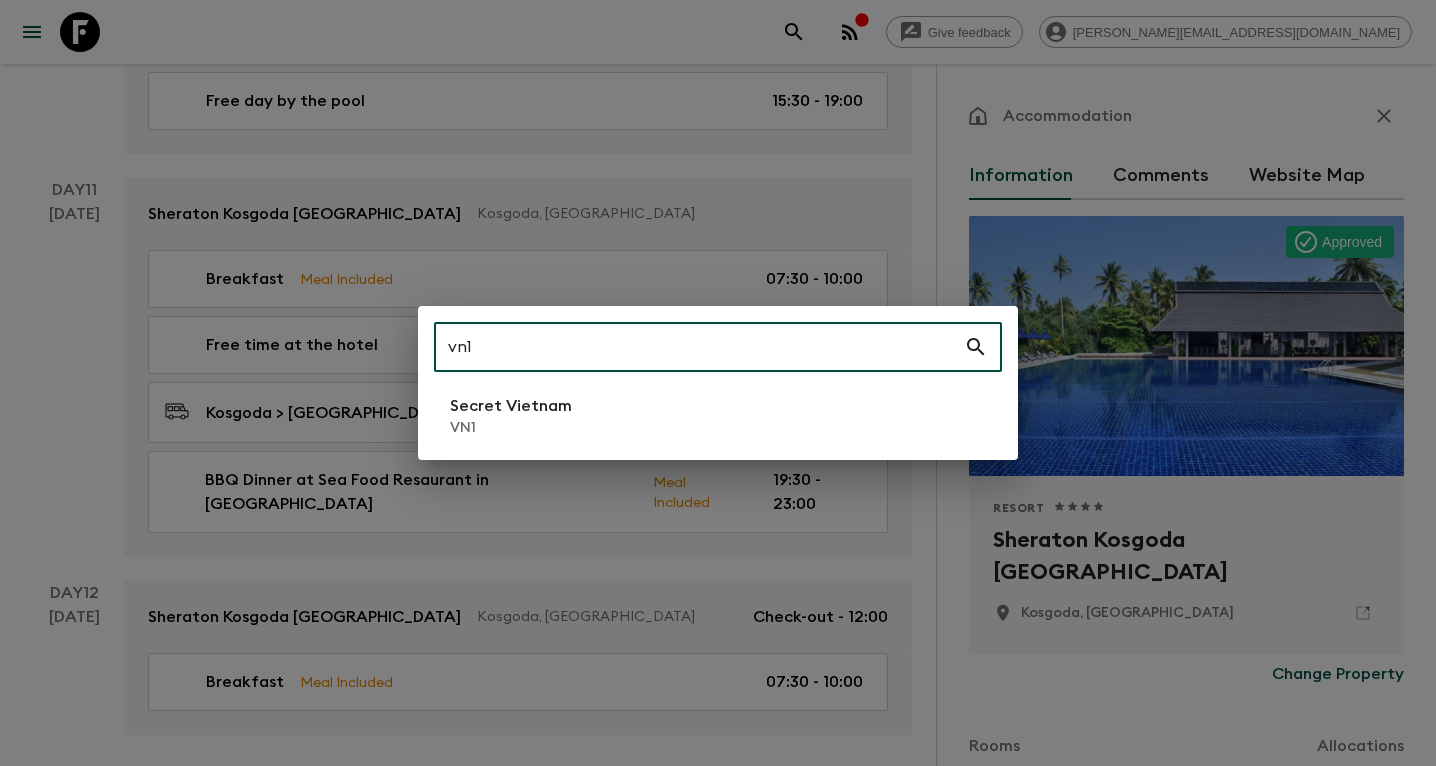 type on "vn1" 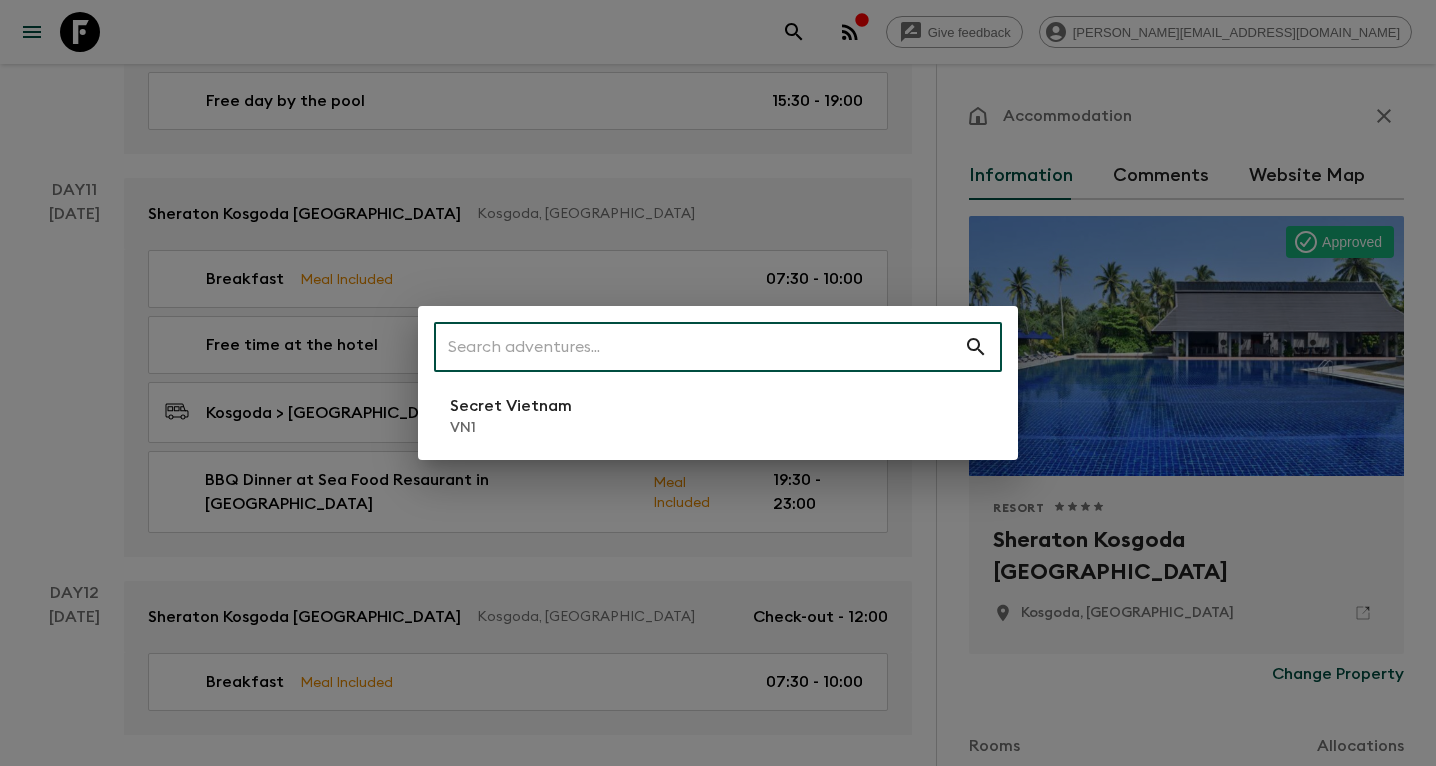 scroll, scrollTop: 0, scrollLeft: 0, axis: both 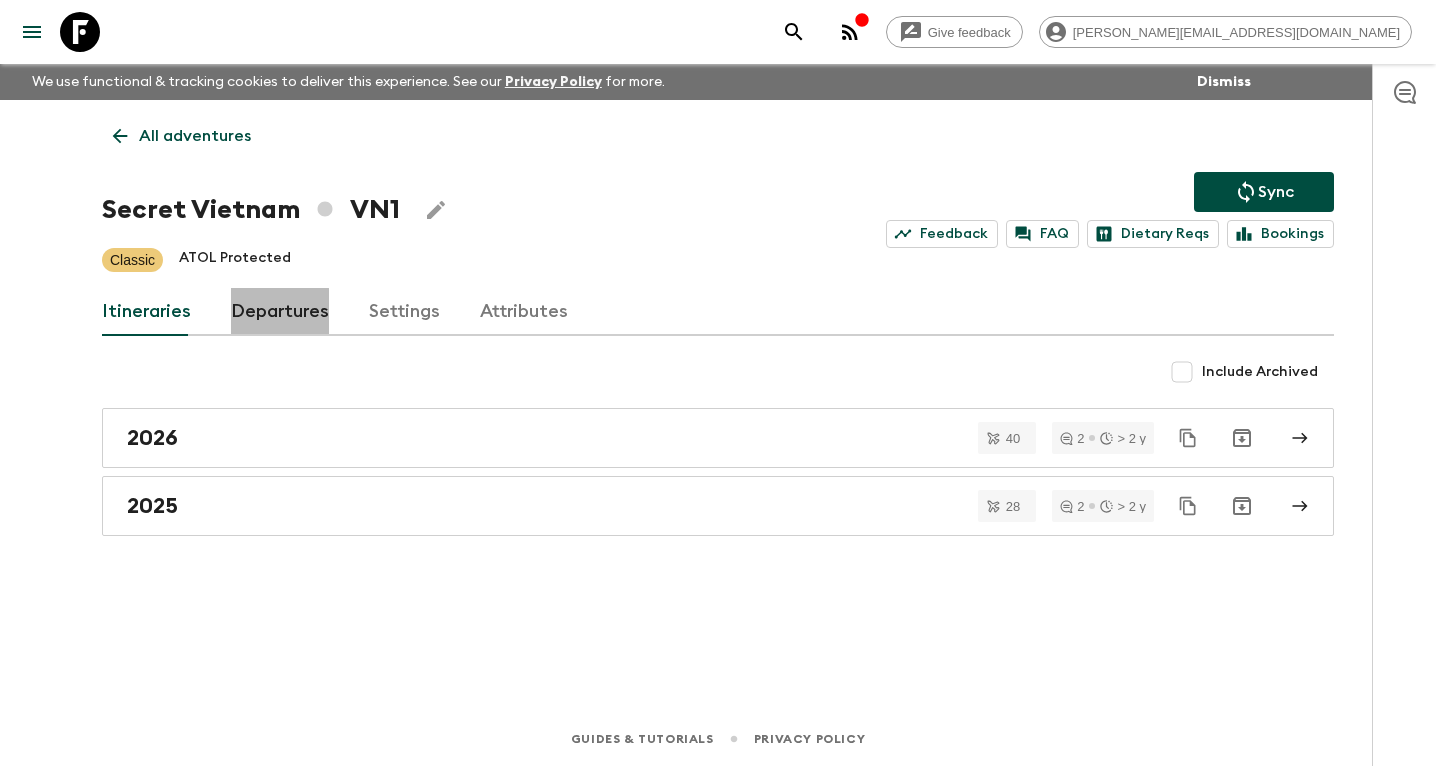 click on "Departures" at bounding box center [280, 312] 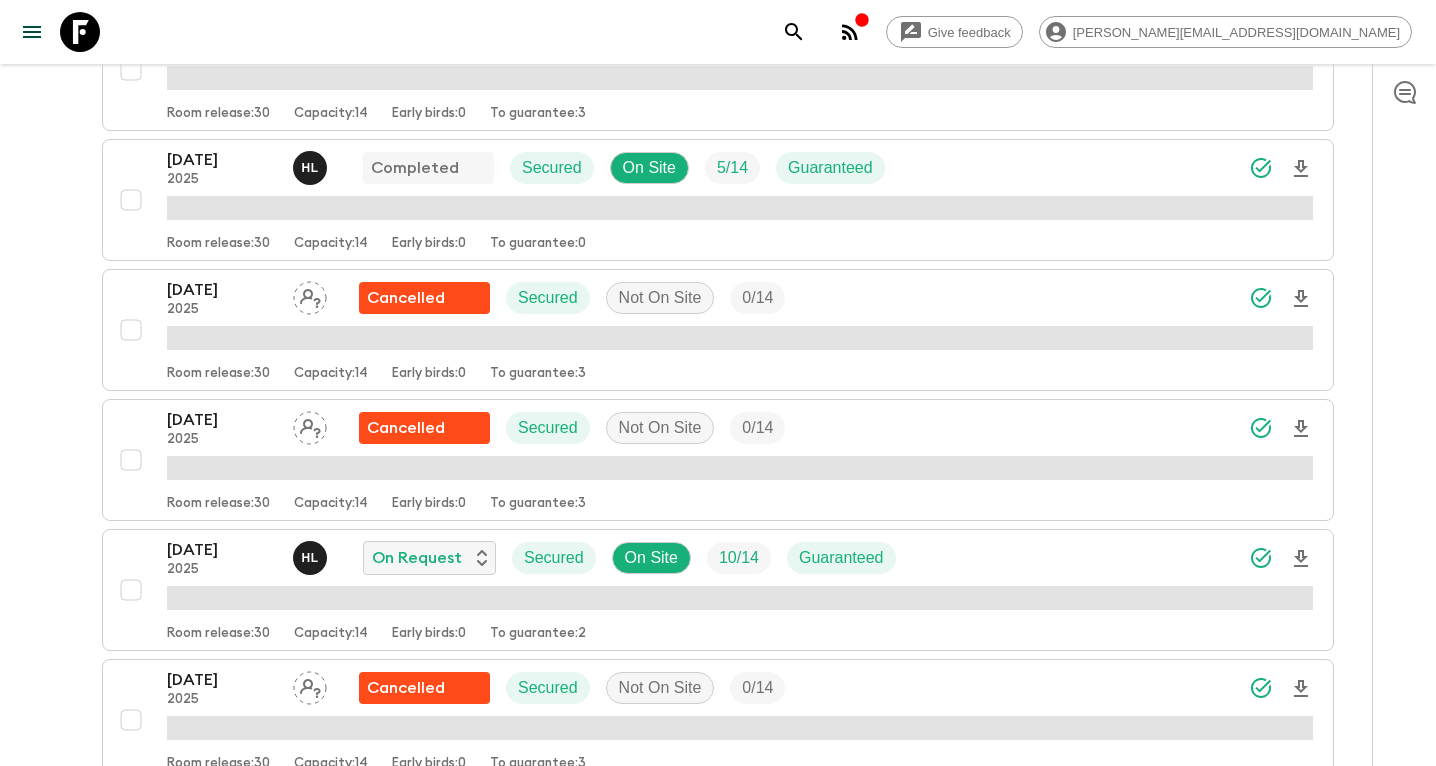 scroll, scrollTop: 997, scrollLeft: 0, axis: vertical 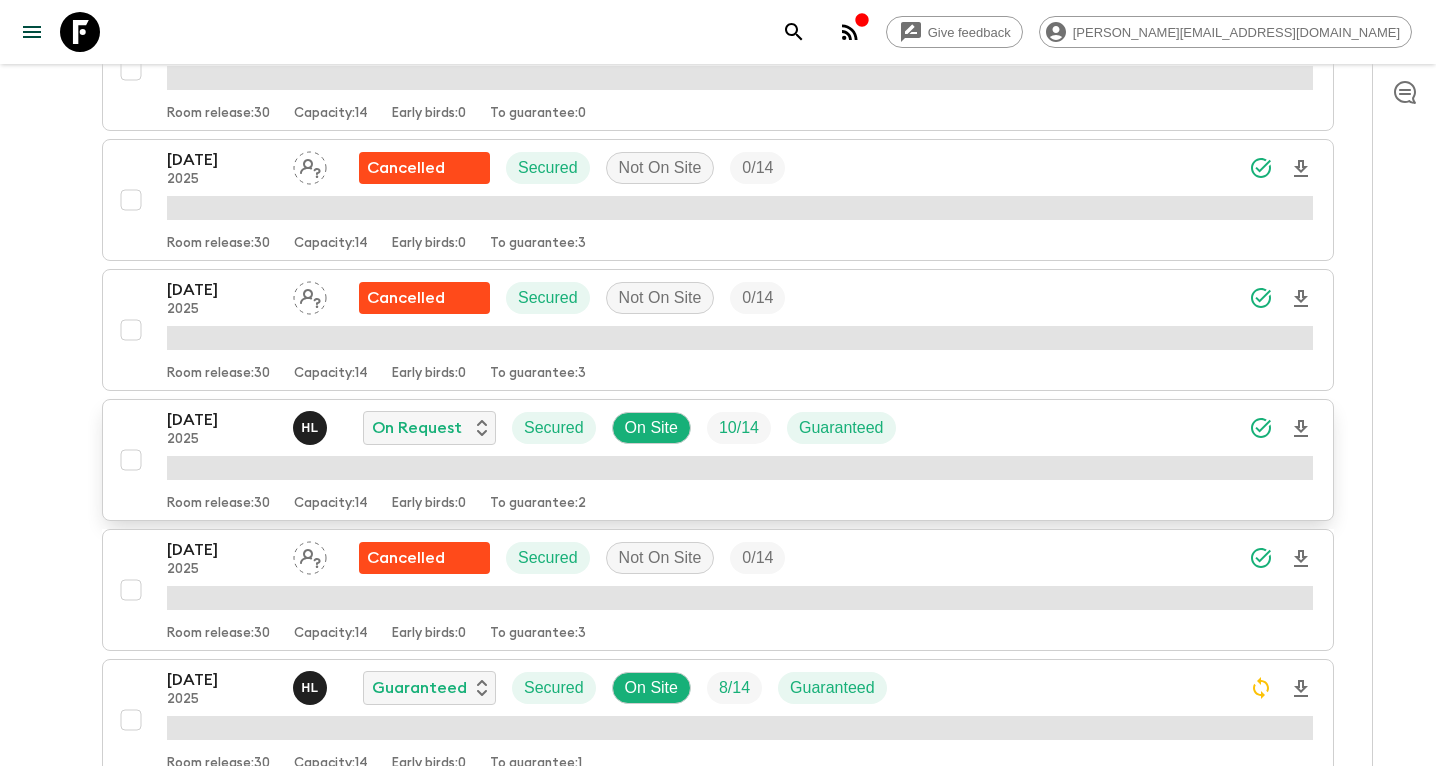 click on "[DATE]" at bounding box center [222, 420] 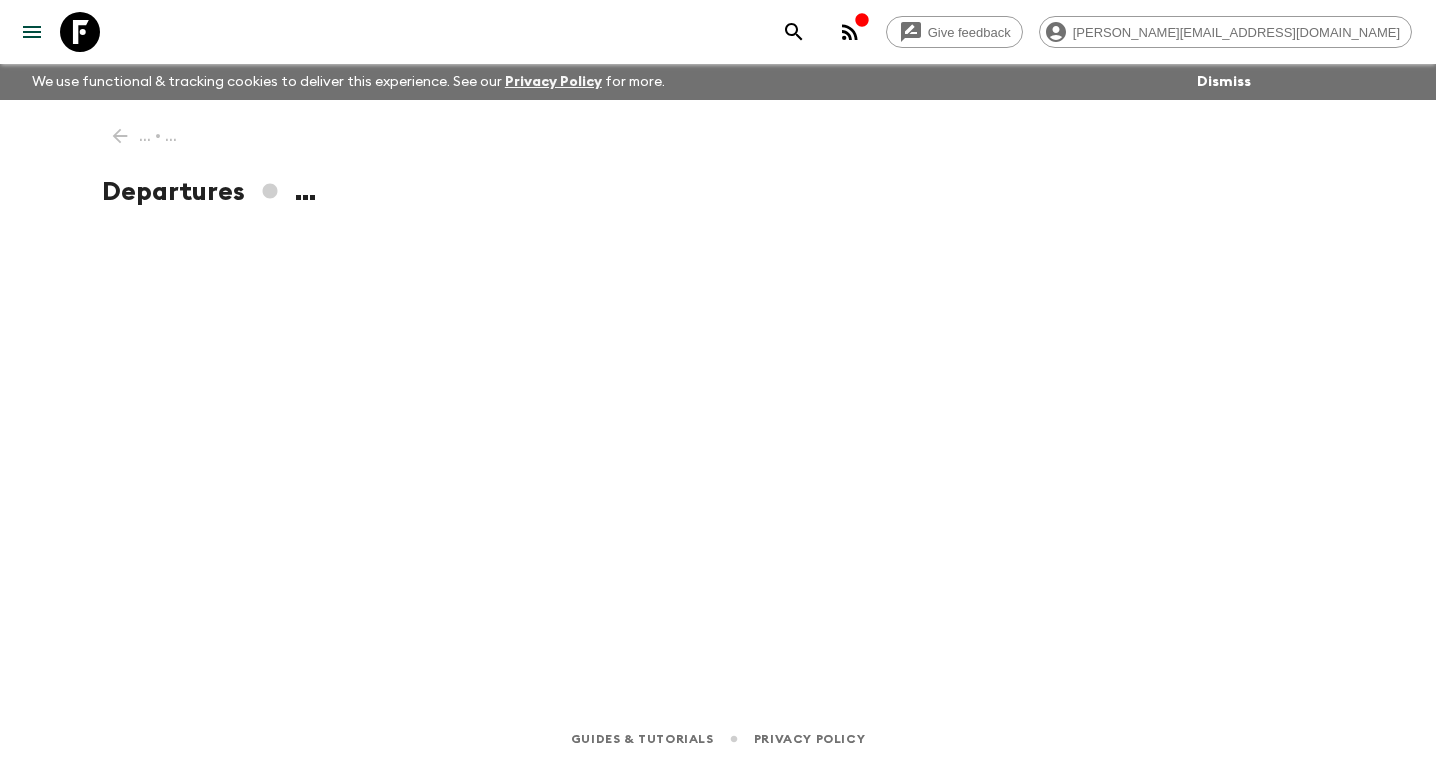 scroll, scrollTop: 0, scrollLeft: 0, axis: both 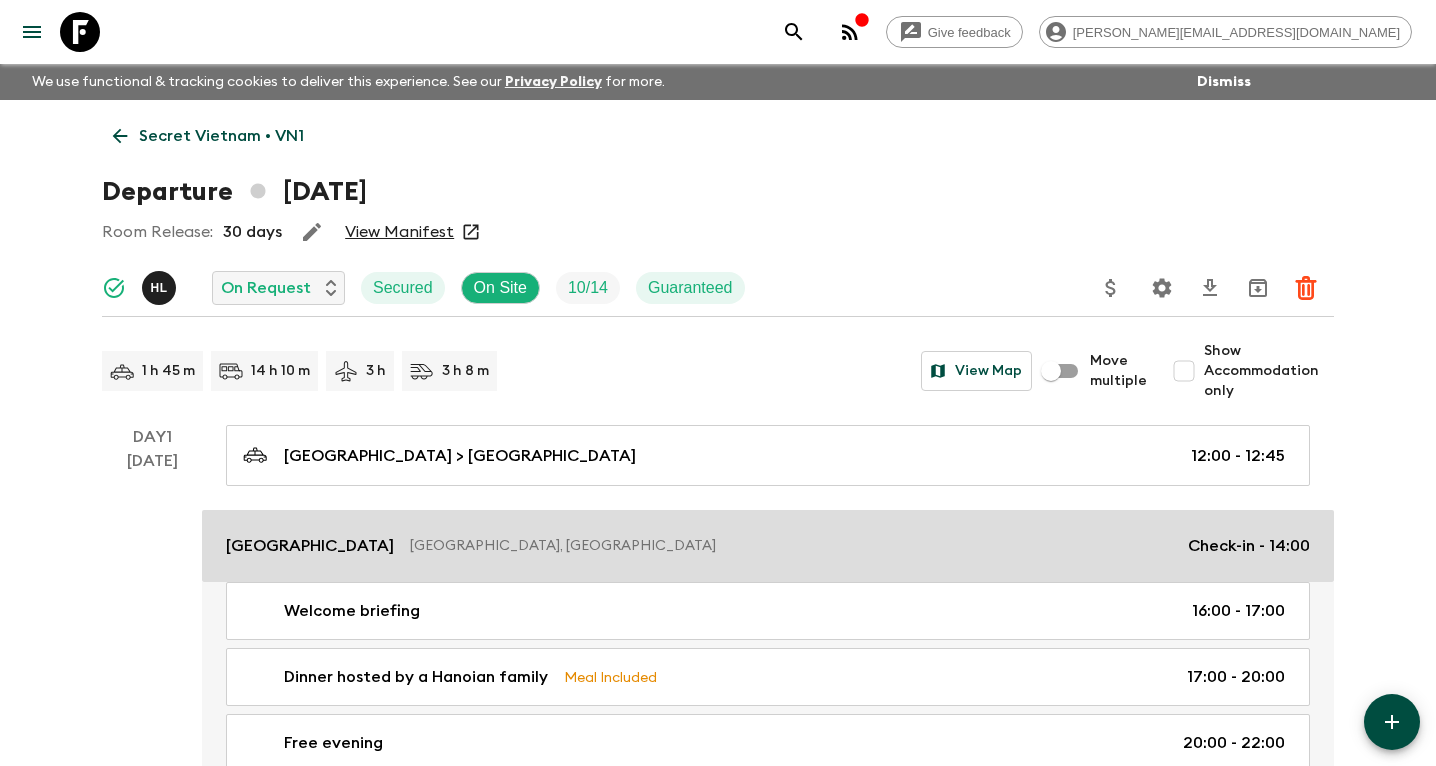 click on "[GEOGRAPHIC_DATA], [GEOGRAPHIC_DATA]" at bounding box center [791, 546] 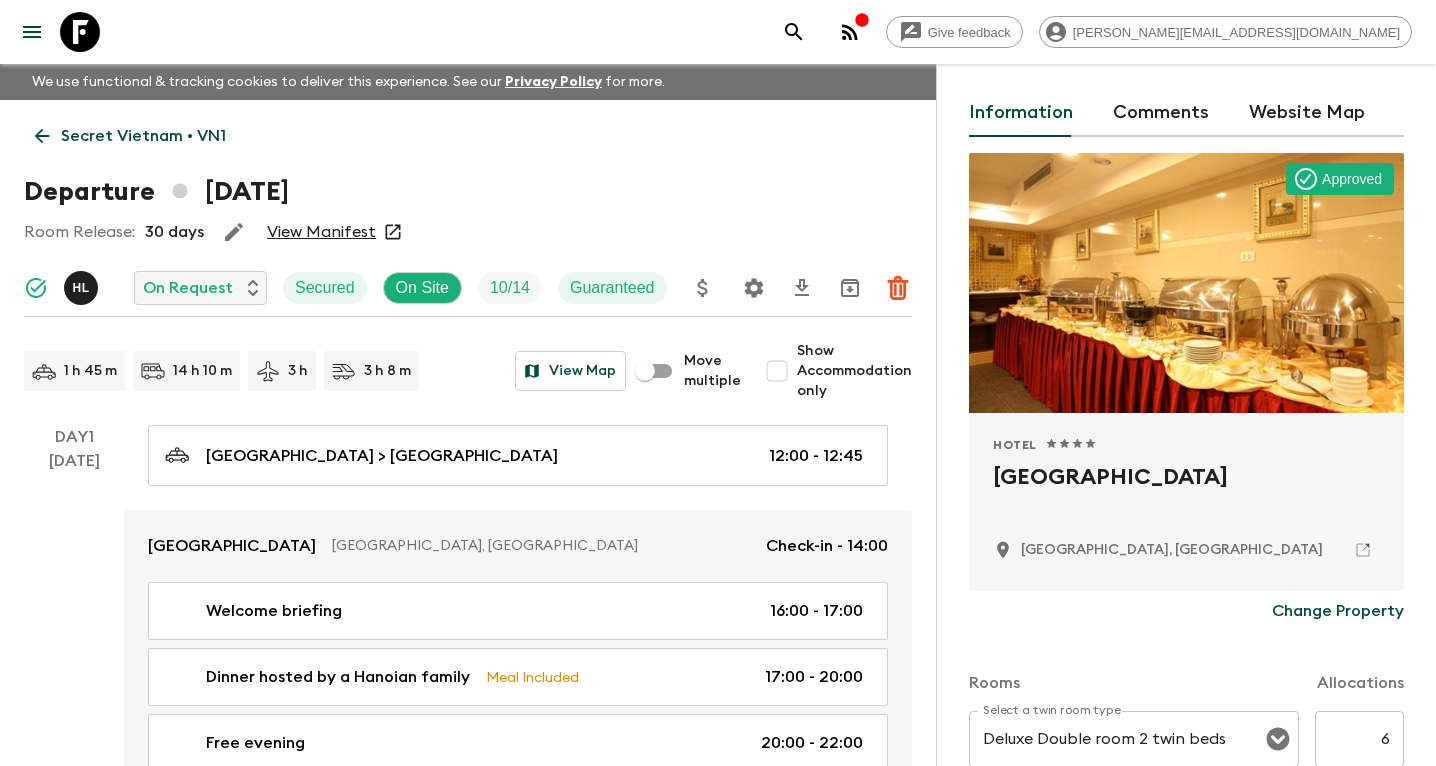 scroll, scrollTop: 67, scrollLeft: 0, axis: vertical 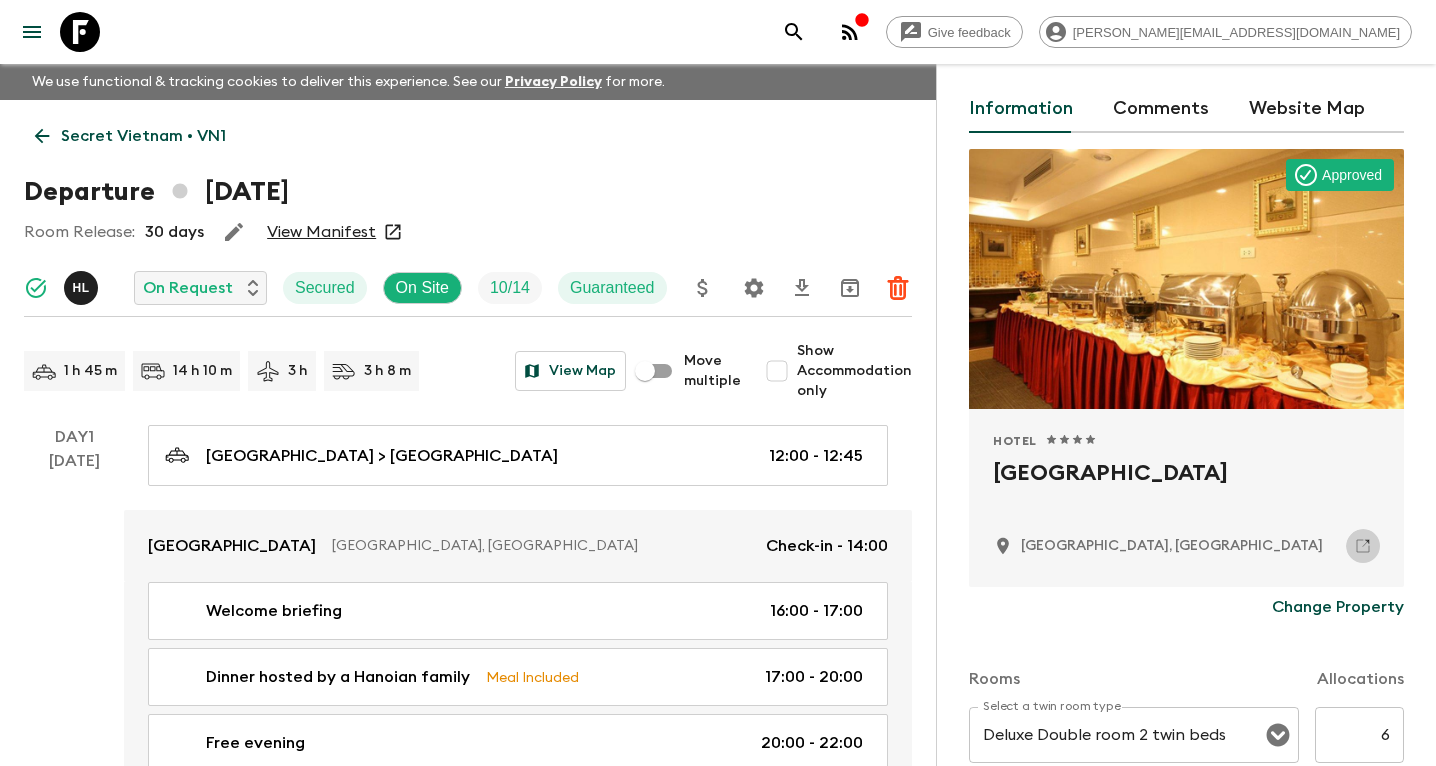 click 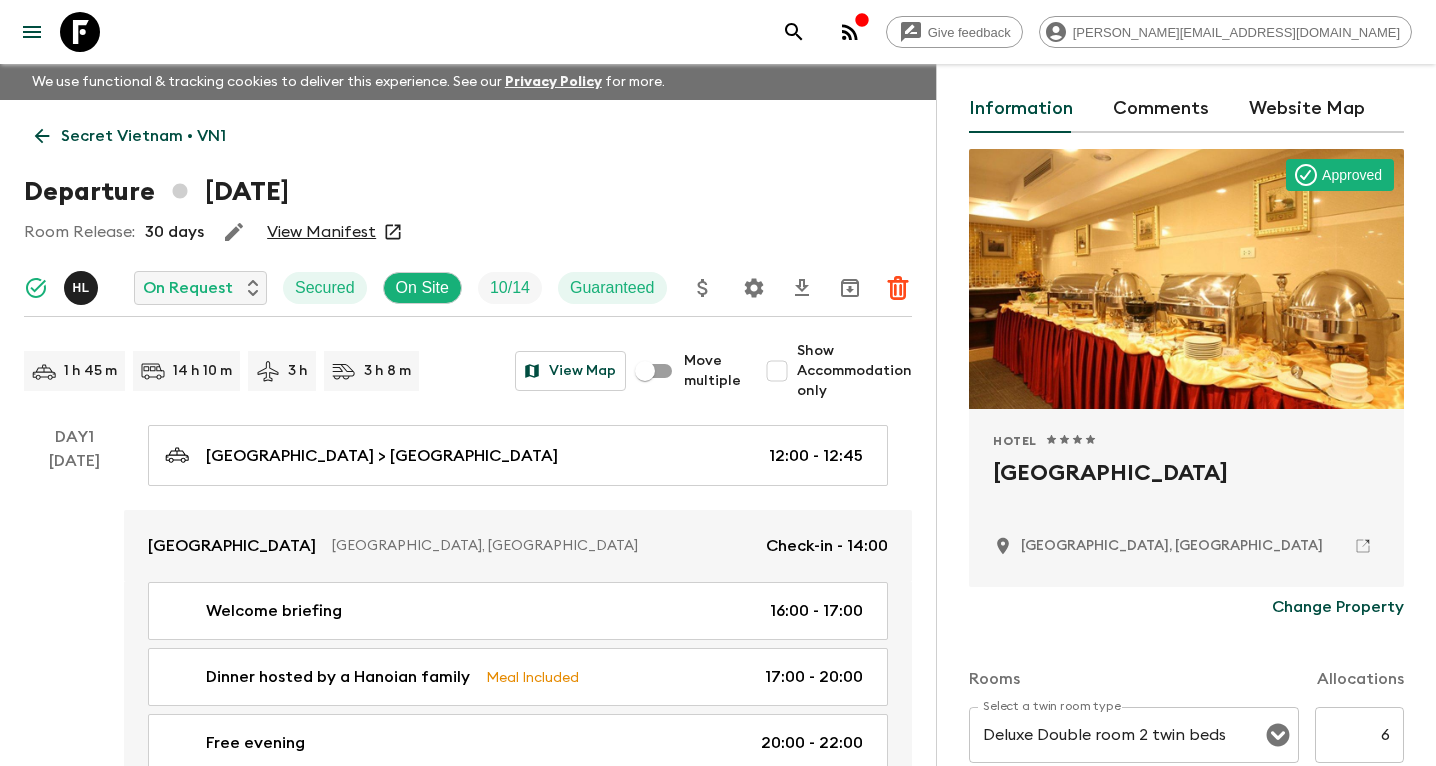 click 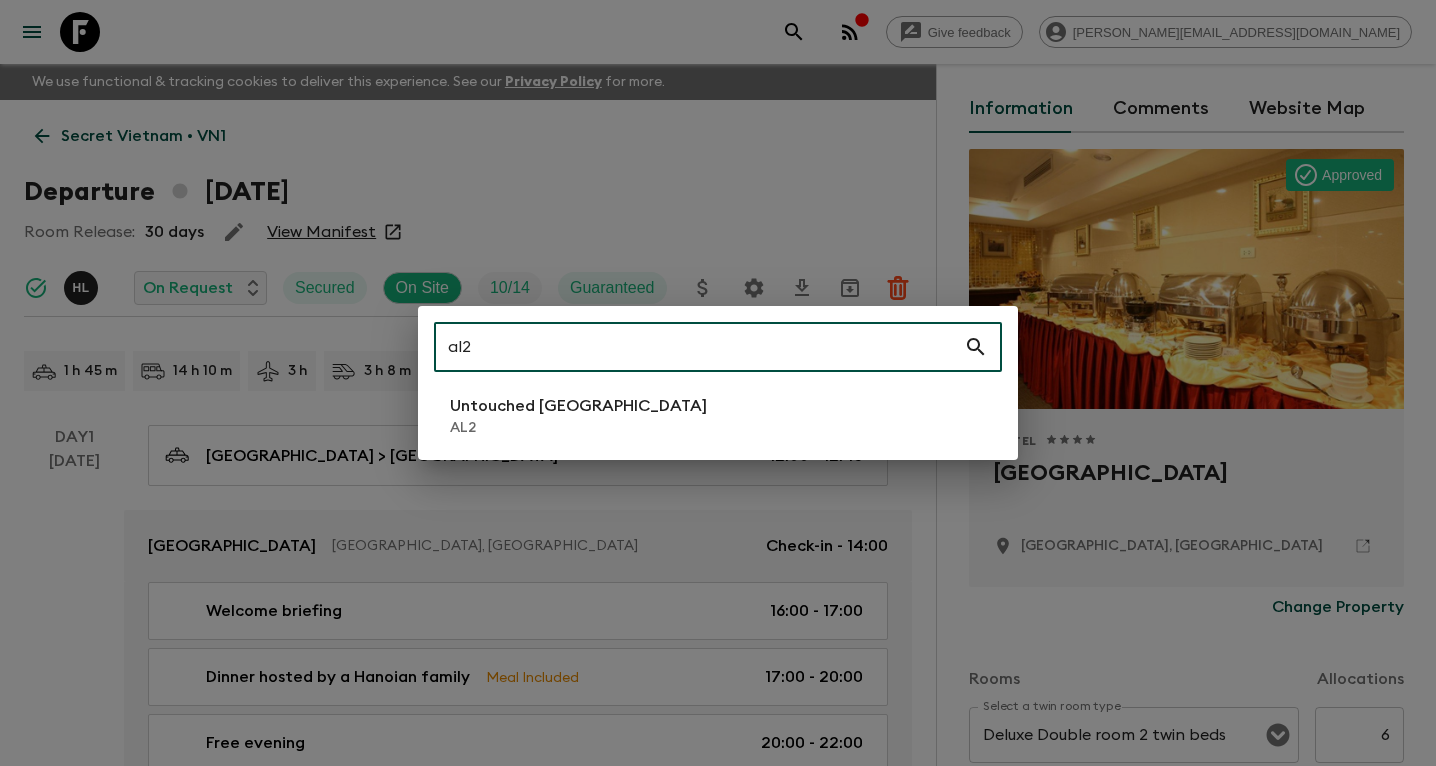 type on "al2" 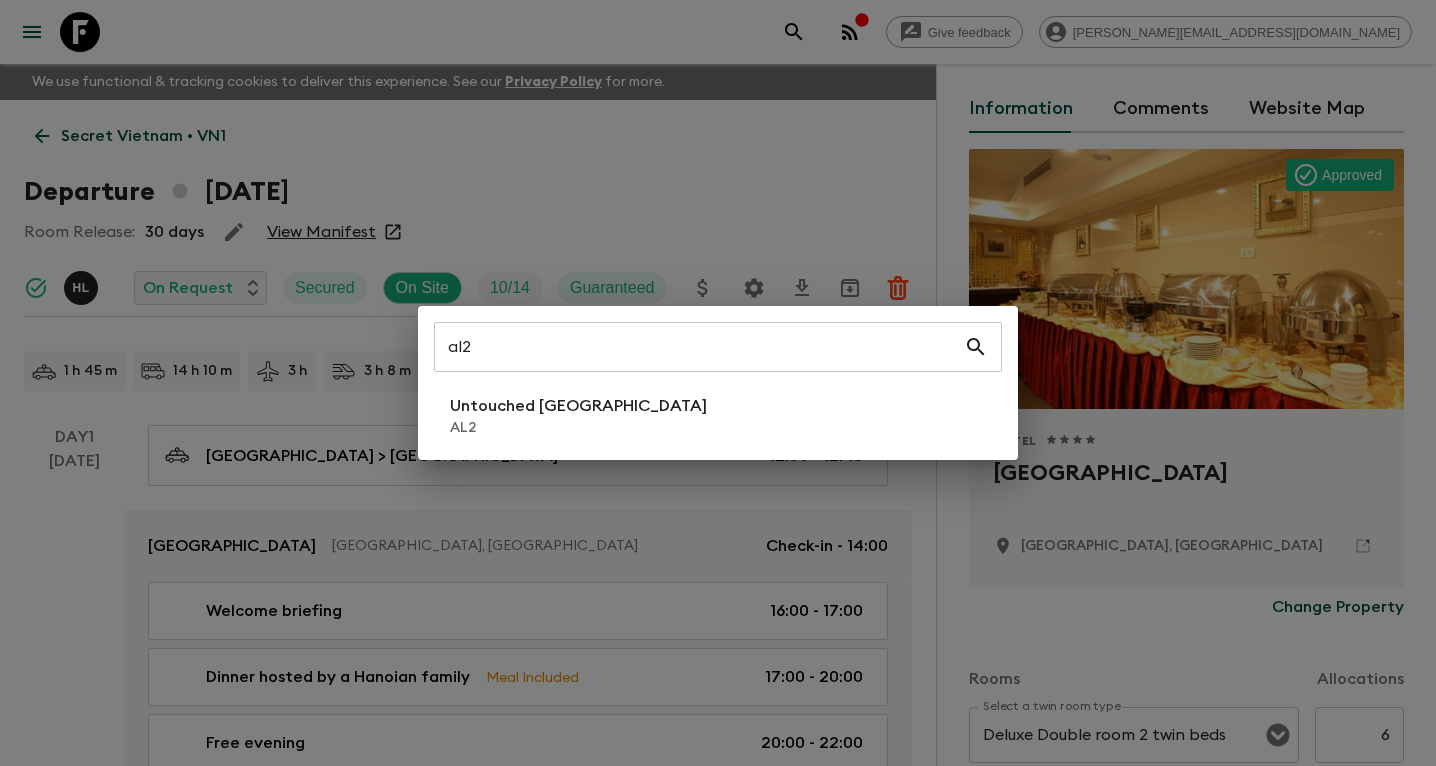 click on "Untouched [GEOGRAPHIC_DATA] AL2" at bounding box center [718, 416] 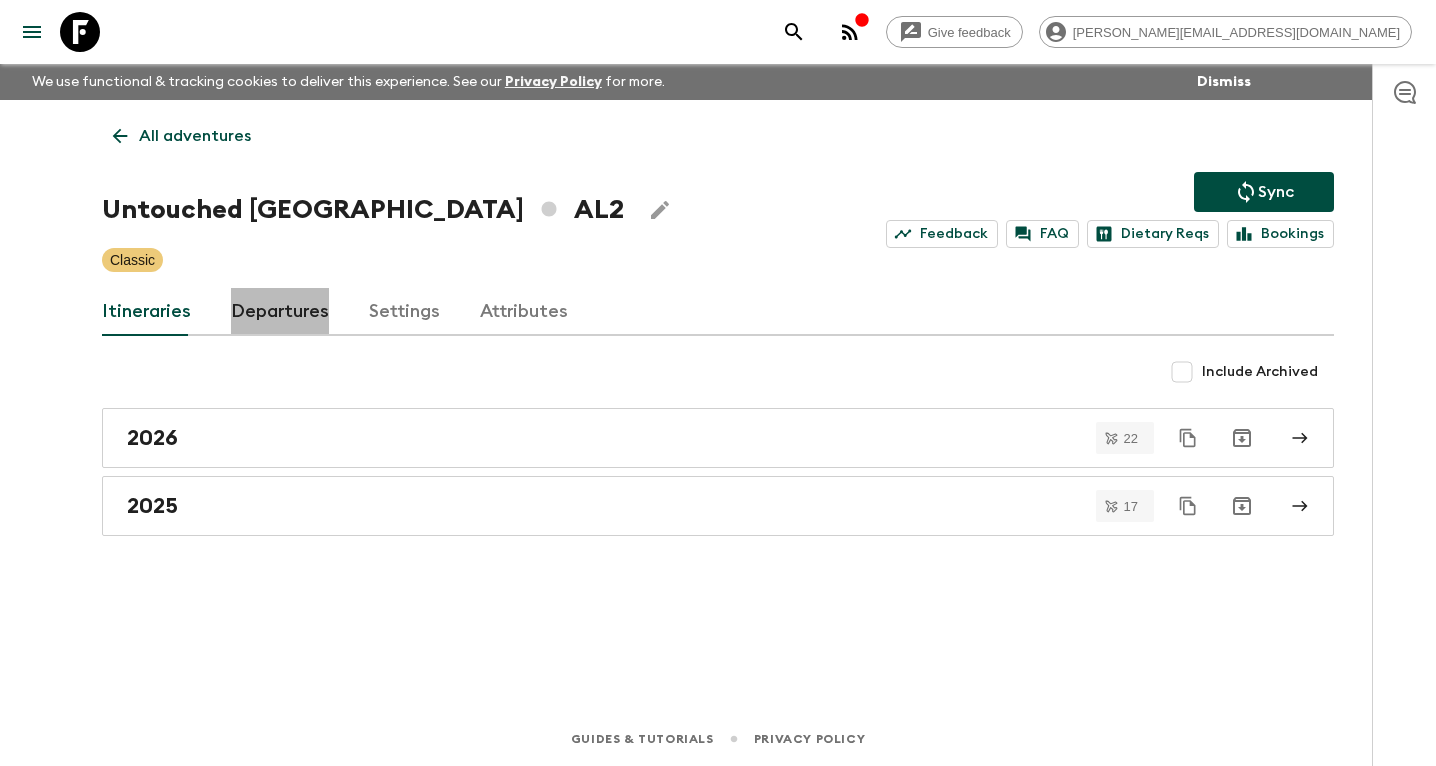 click on "Departures" at bounding box center [280, 312] 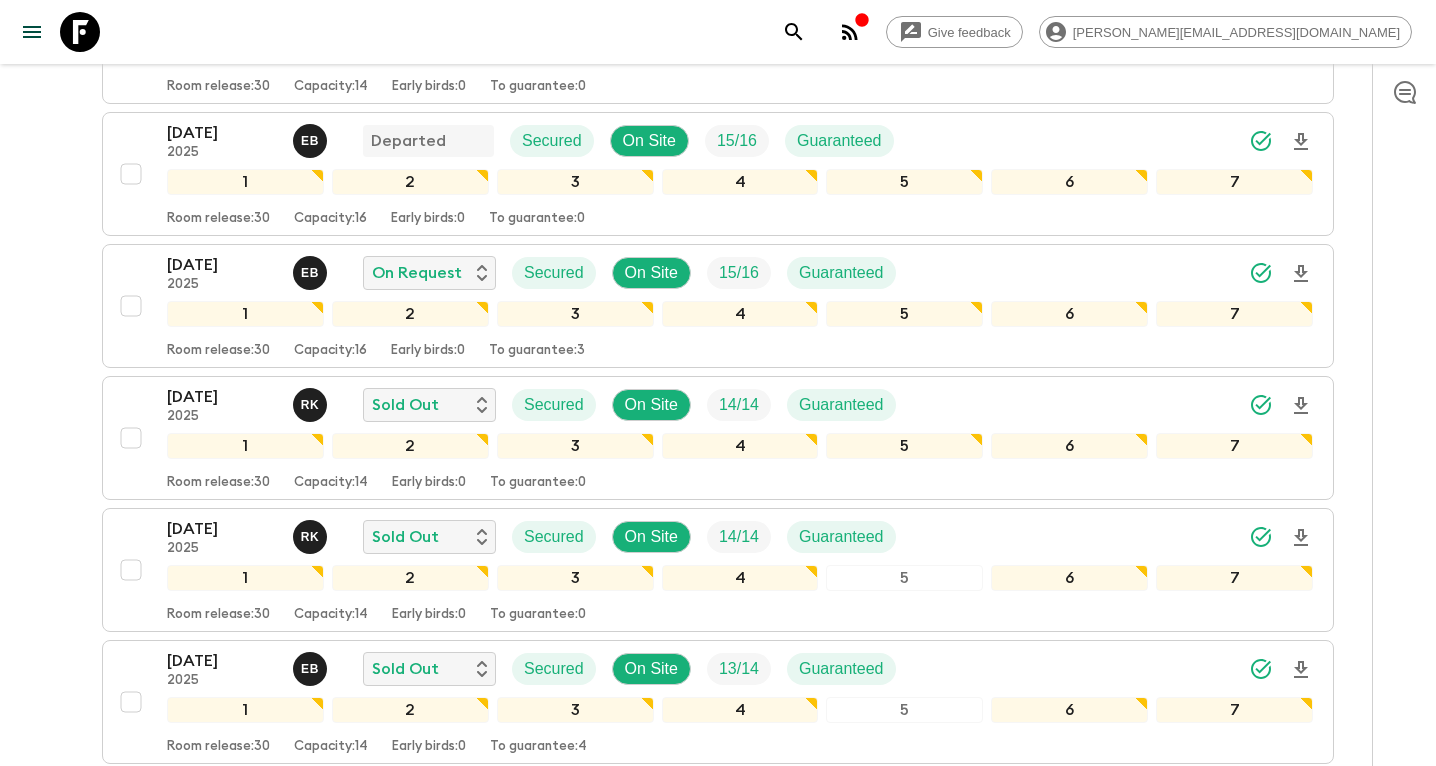 scroll, scrollTop: 779, scrollLeft: 0, axis: vertical 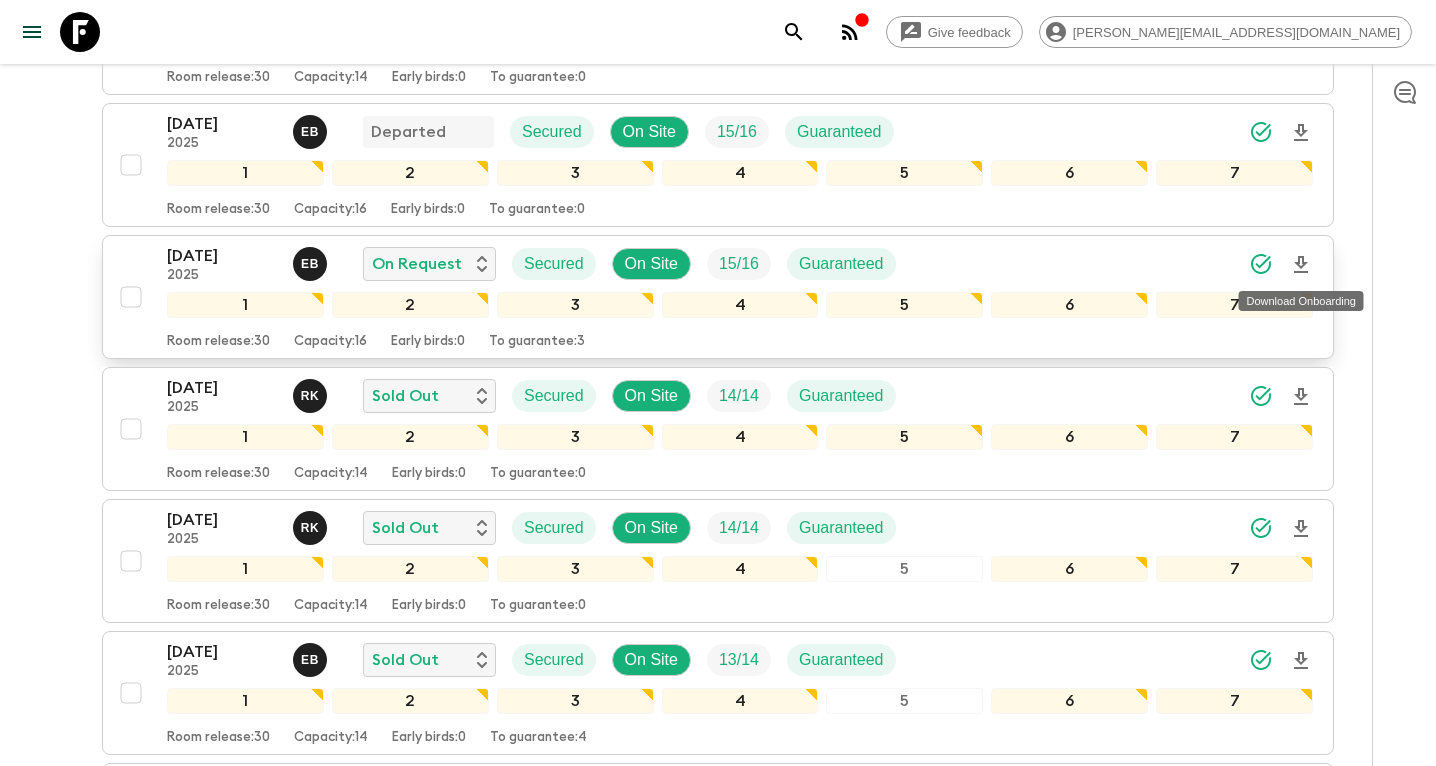 click 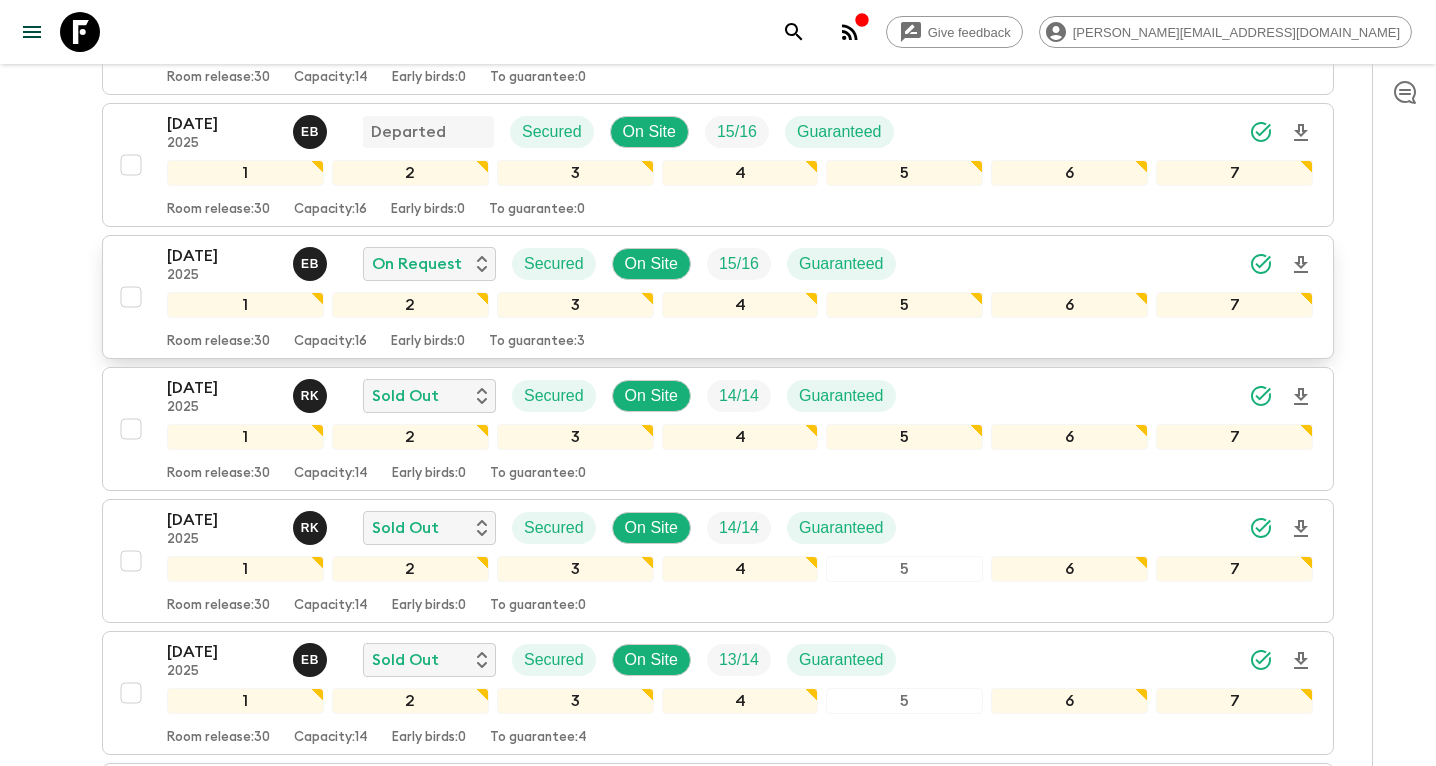 click 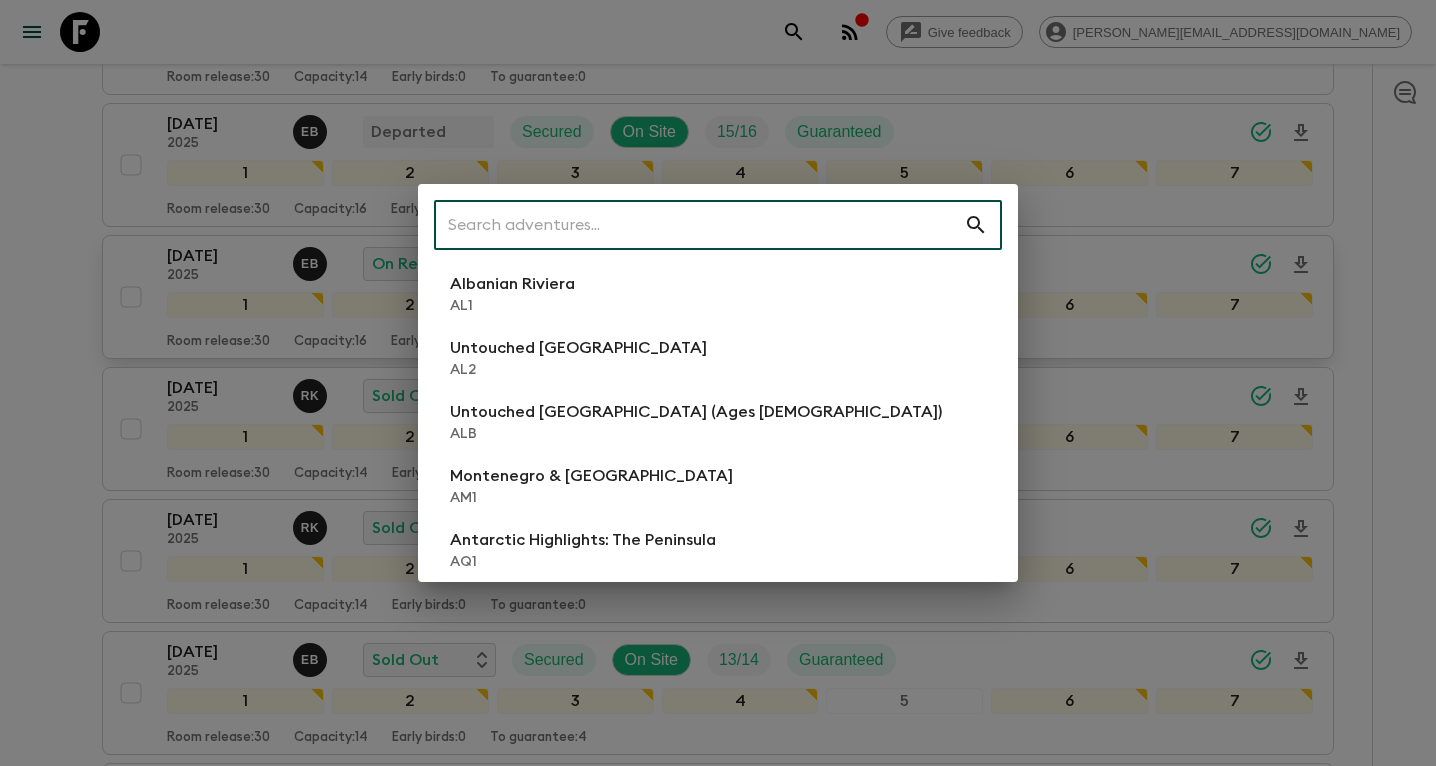 type on "a" 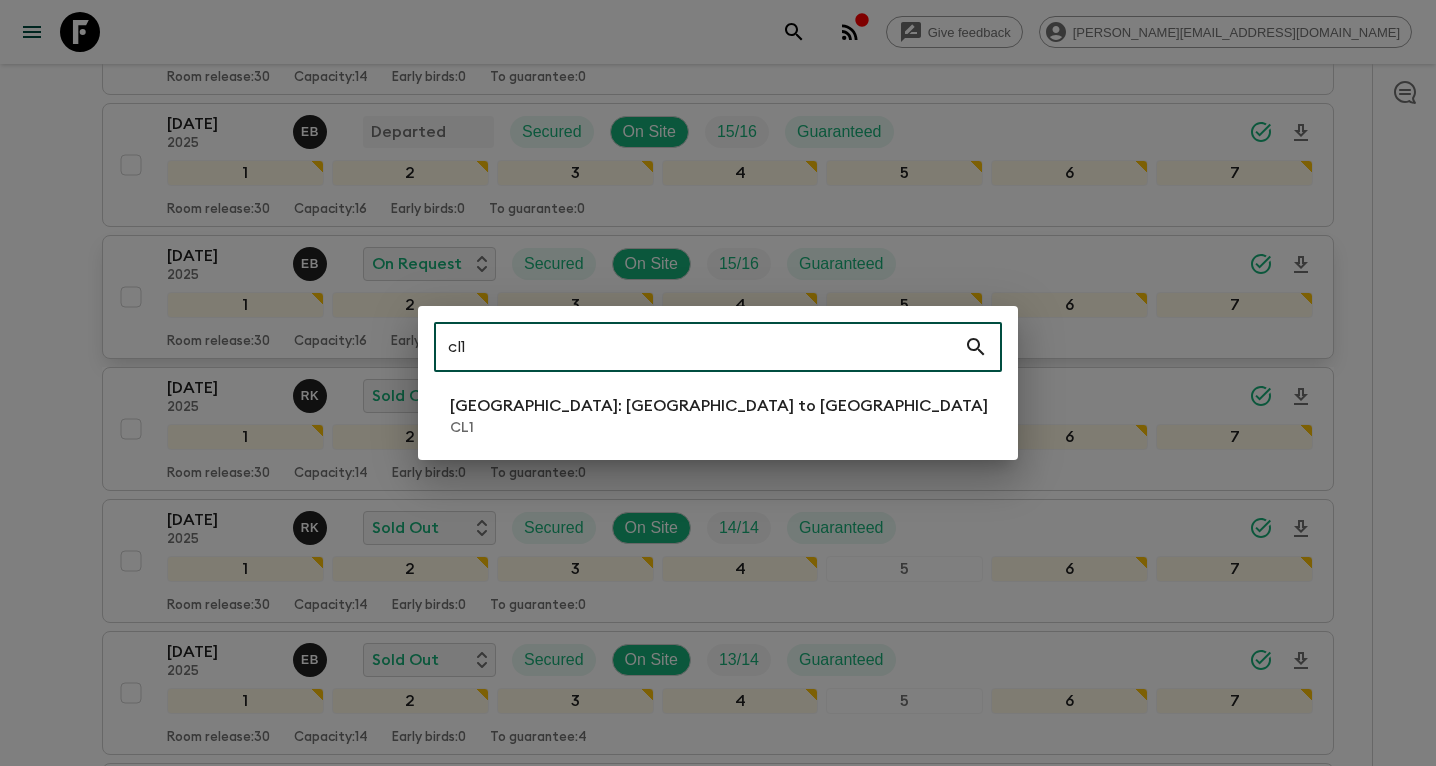 type on "cl1" 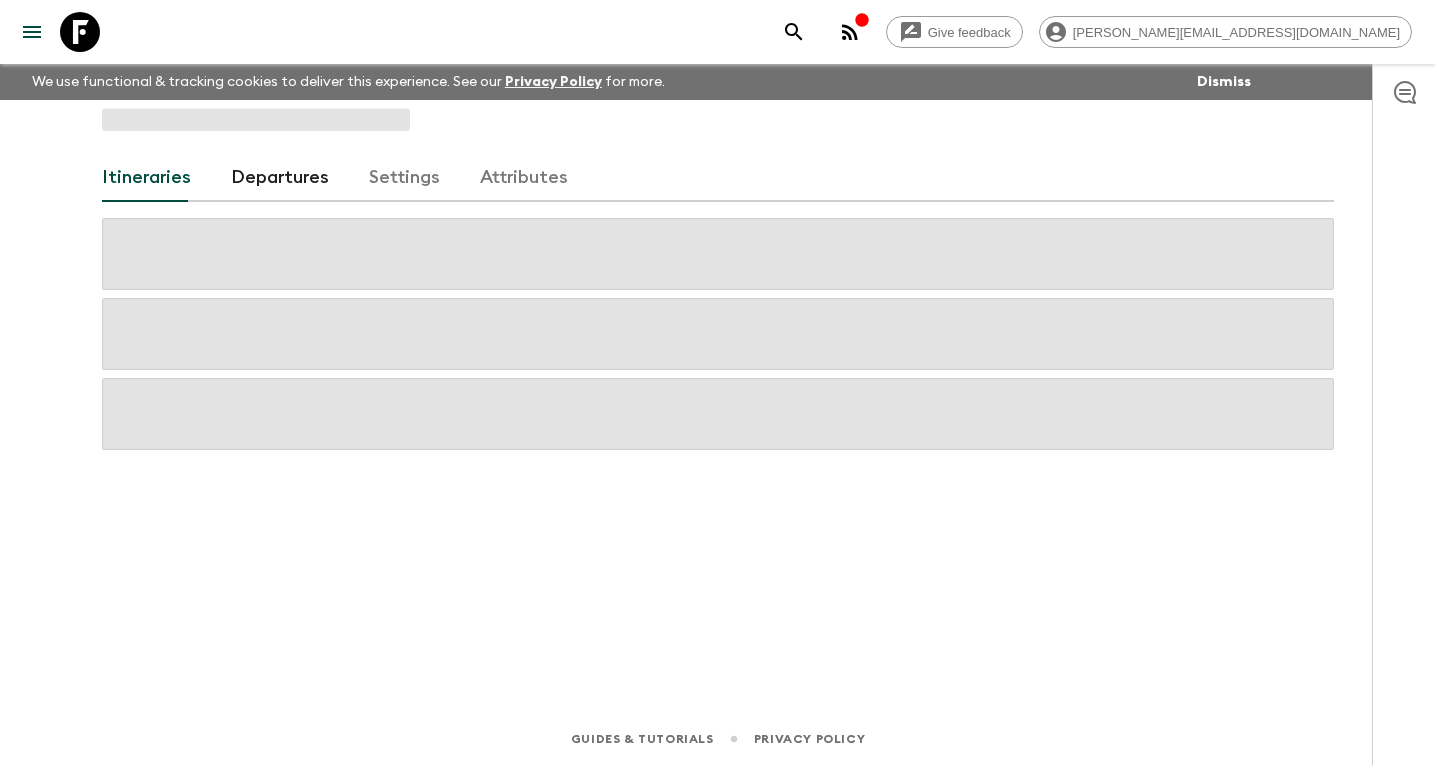 scroll, scrollTop: 0, scrollLeft: 0, axis: both 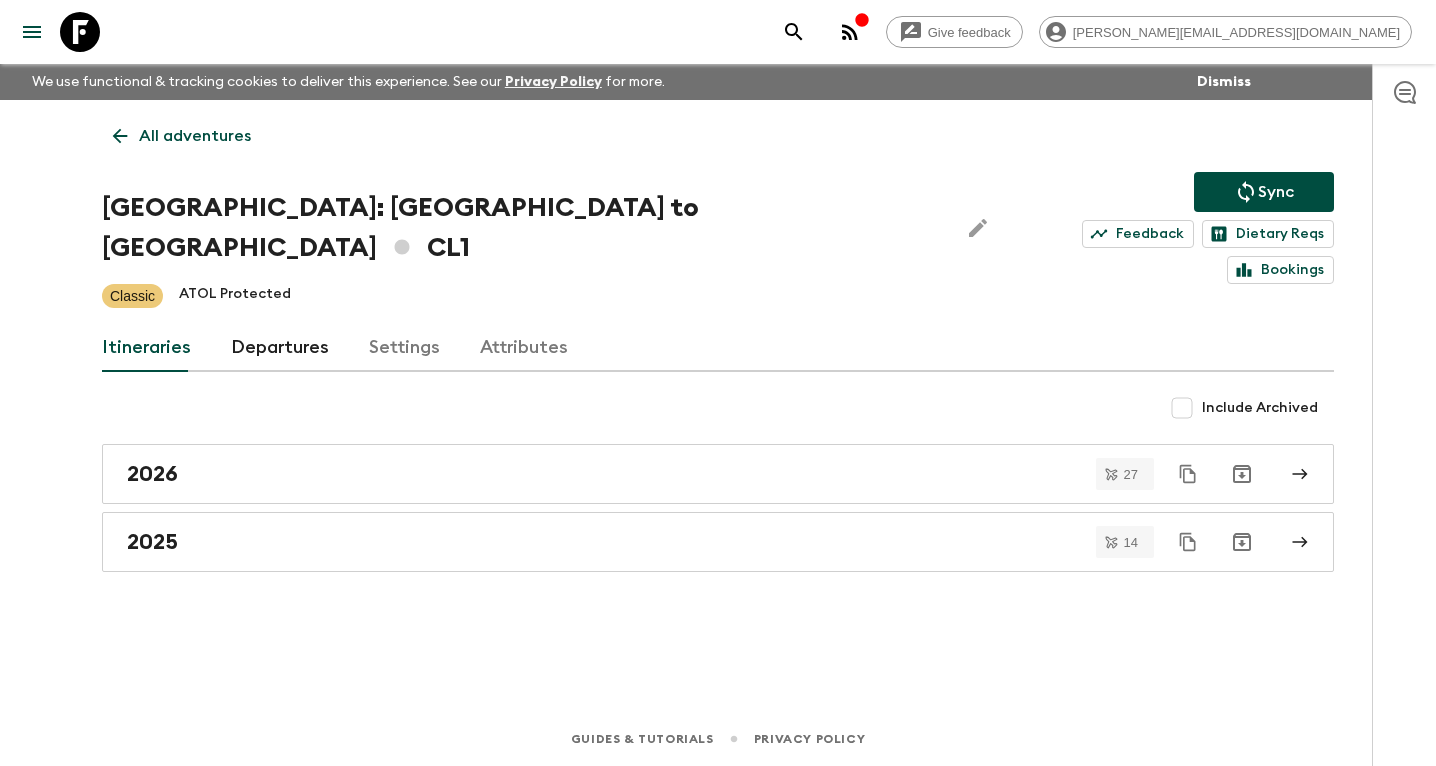 click on "Departures" at bounding box center [280, 348] 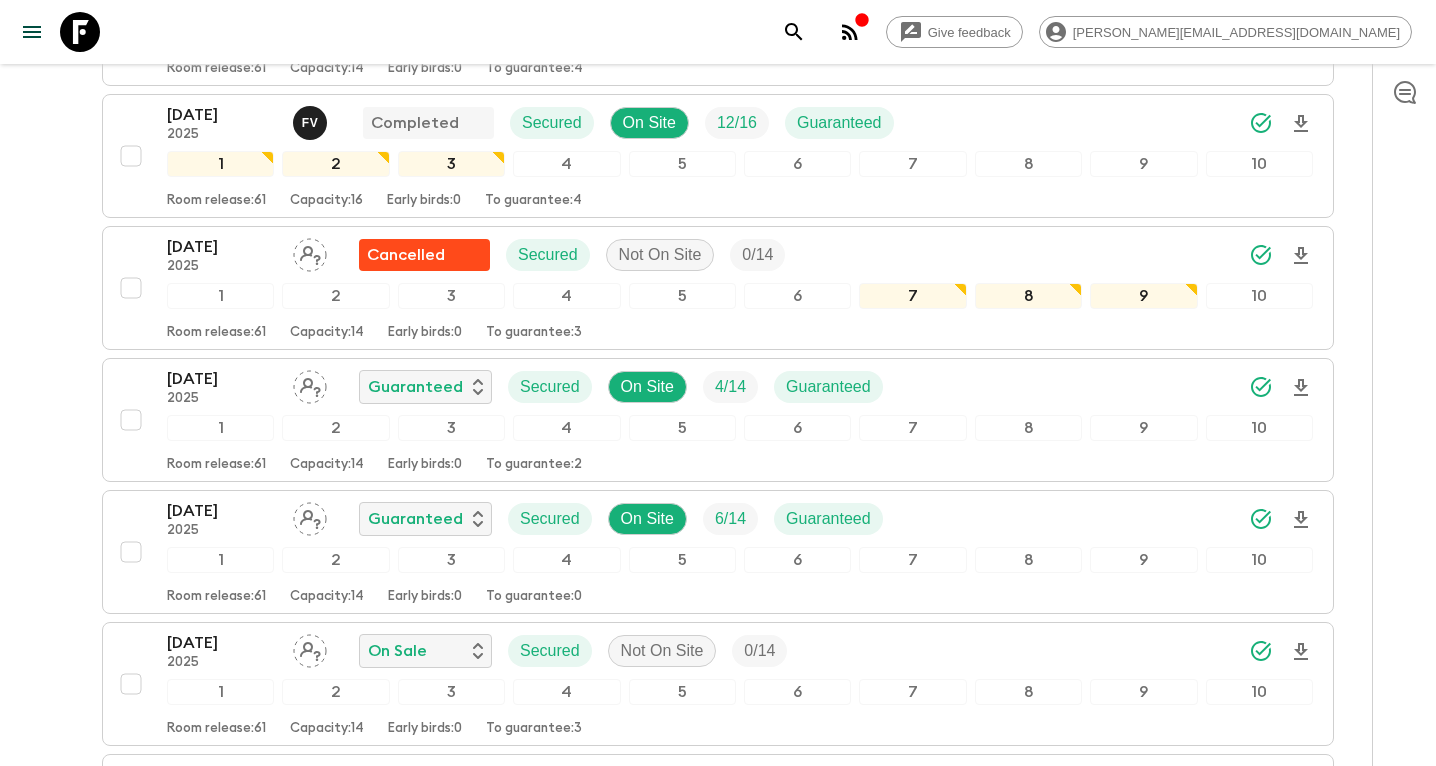 scroll, scrollTop: 3732, scrollLeft: 0, axis: vertical 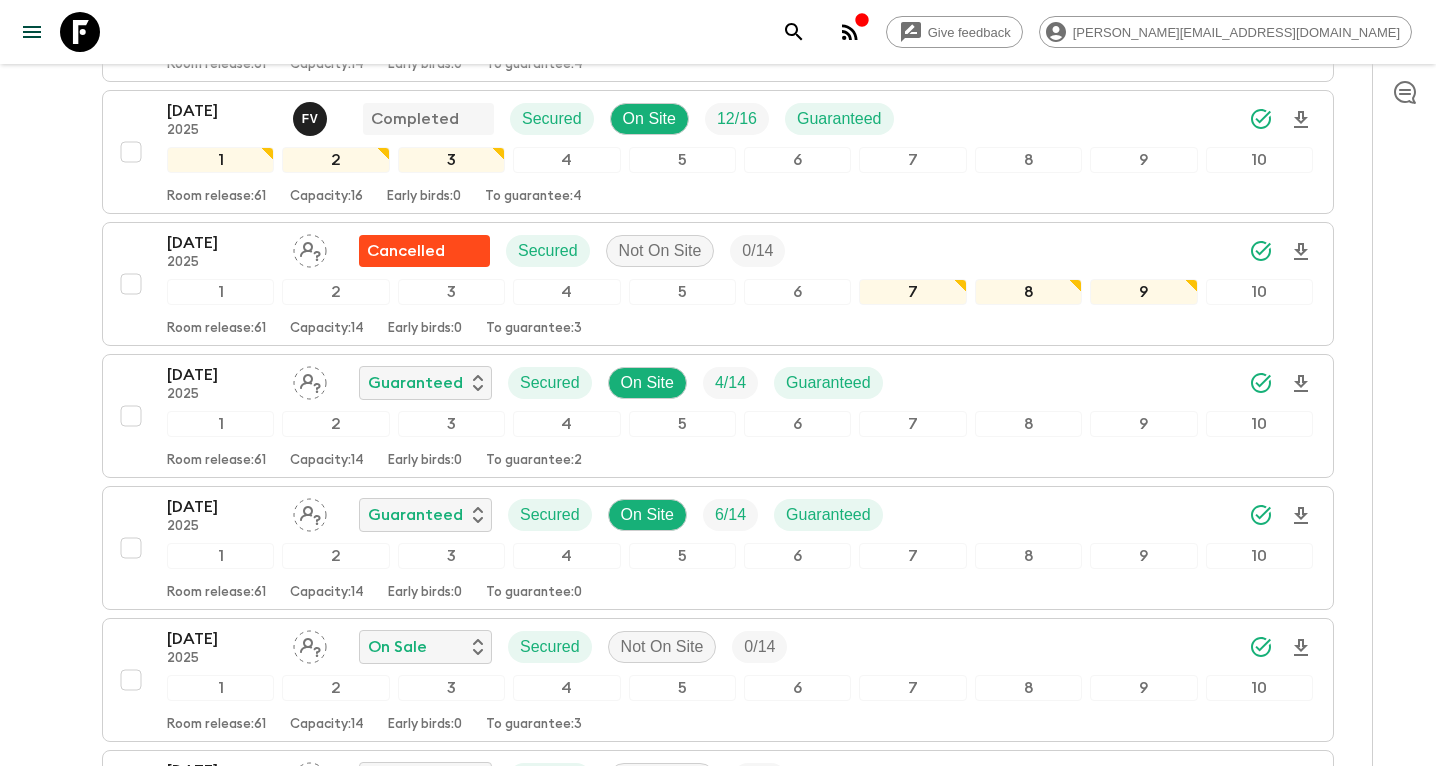 click on "Give feedback [PERSON_NAME][EMAIL_ADDRESS][DOMAIN_NAME] We use functional & tracking cookies to deliver this experience. See our Privacy Policy for more. Dismiss All adventures Chile: [GEOGRAPHIC_DATA] to [GEOGRAPHIC_DATA] CL1 Sync Feedback Dietary Reqs Bookings Classic ATOL Protected Itineraries Departures Settings Attributes Propose Departures Select All Bulk update Show Attention Required only Include Archived CSV Export [DATE] Itinerary for [DATE] & [DATE] (old) F V Completed Secured On Site 11 / 14 Guaranteed 1 2 3 4 5 6 7 8 9 10 Room release:  61 Capacity:  14 Early birds:  4 To guarantee:  4 [DATE] Itinerary for [DATE] & [DATE] (old) Cancelled Secured? Not On Site 0 / 14 1 2 3 4 5 6 7 8 9 10 Room release:  61 Capacity:  14 Early birds:  4 To guarantee:  4 [DATE] April/[DATE] (old) D S Cancelled Secured Not On Site 0 / 14 1 2 3 4 5 6 7 8 9 10 Room release:  61 Capacity:  14 Early birds:  4 To guarantee:  4 [DATE] April/[DATE] (old) D S Cancelled Secured Not On Site 0 / 14 1 2 3 4 5 6 7 8 9 10 61 14" at bounding box center (718, 972) 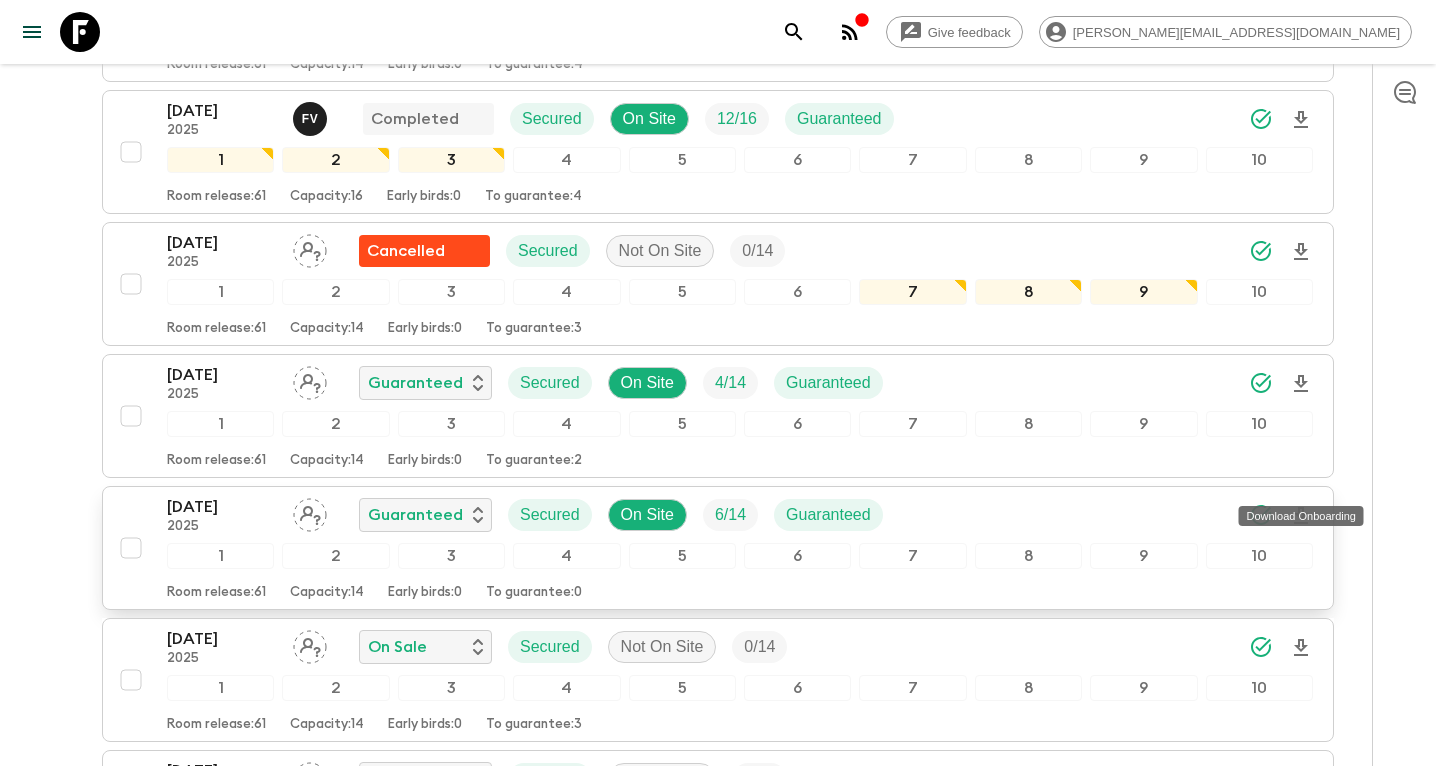 click 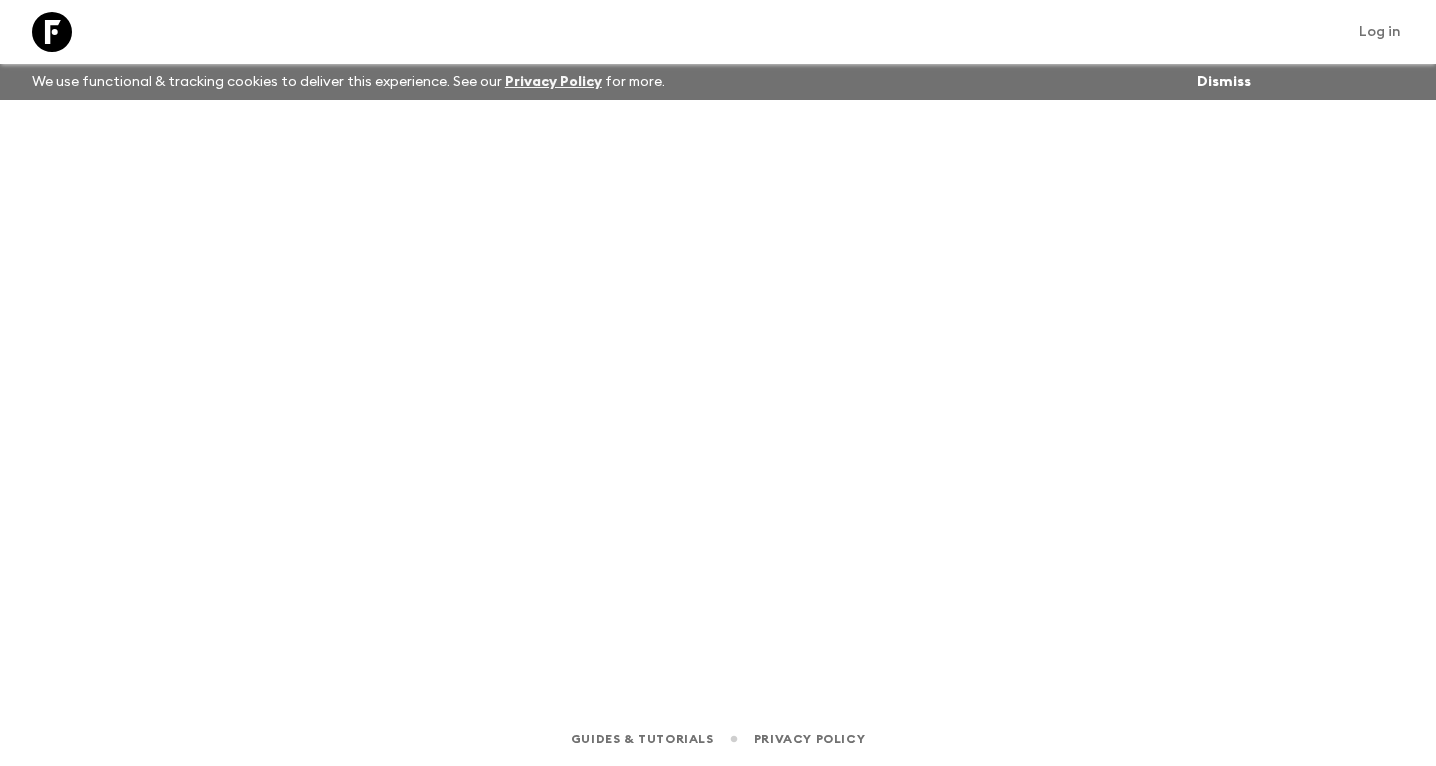 scroll, scrollTop: 0, scrollLeft: 0, axis: both 